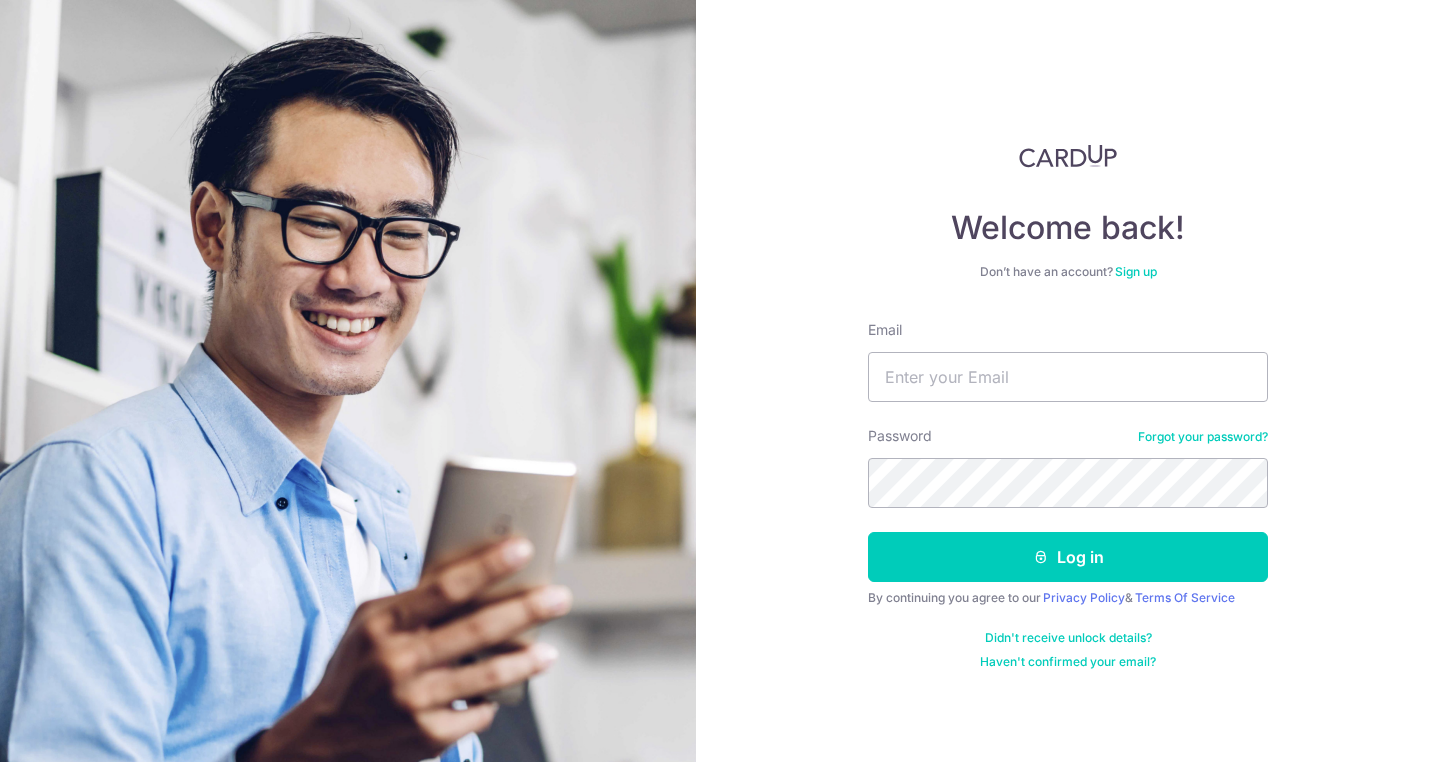 scroll, scrollTop: 0, scrollLeft: 0, axis: both 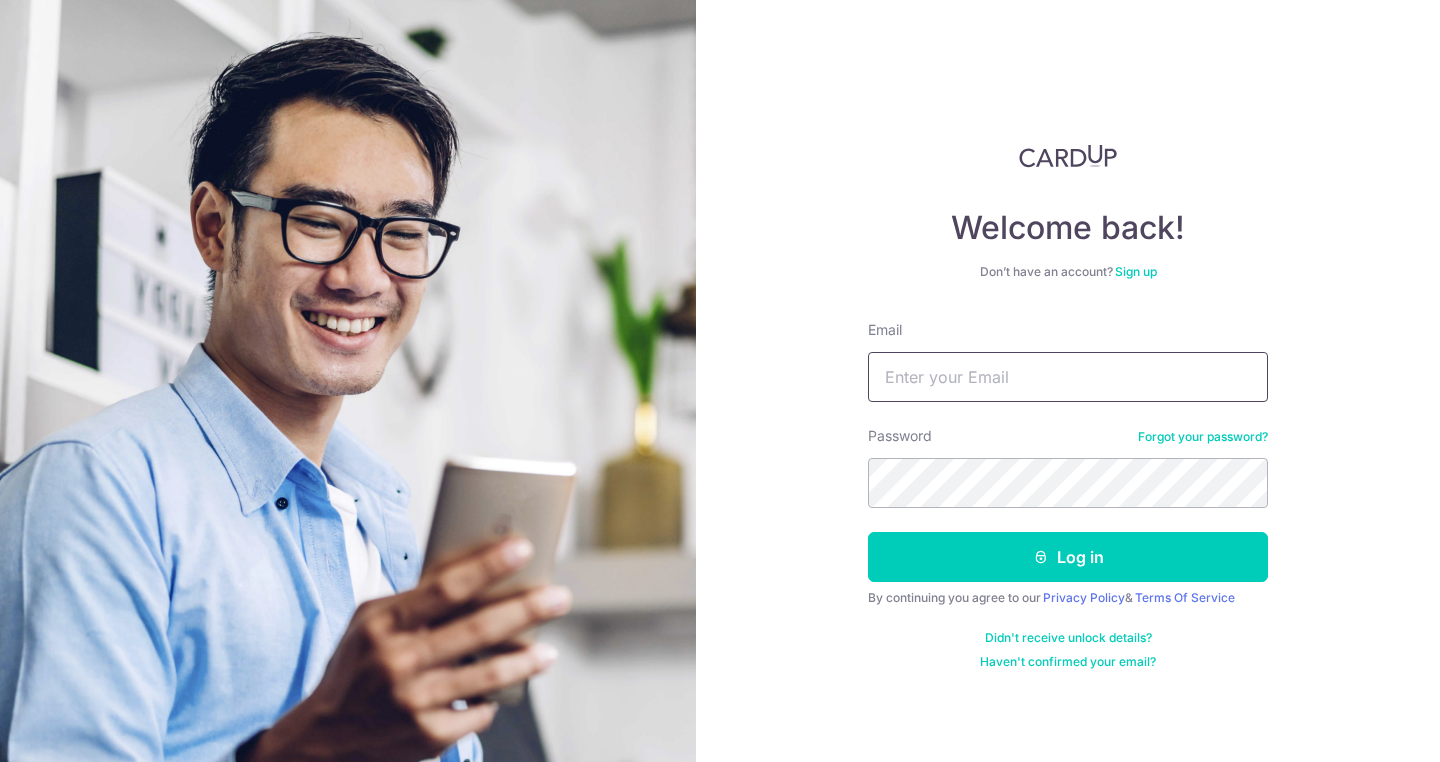 type on "aggyseng@gmail.com" 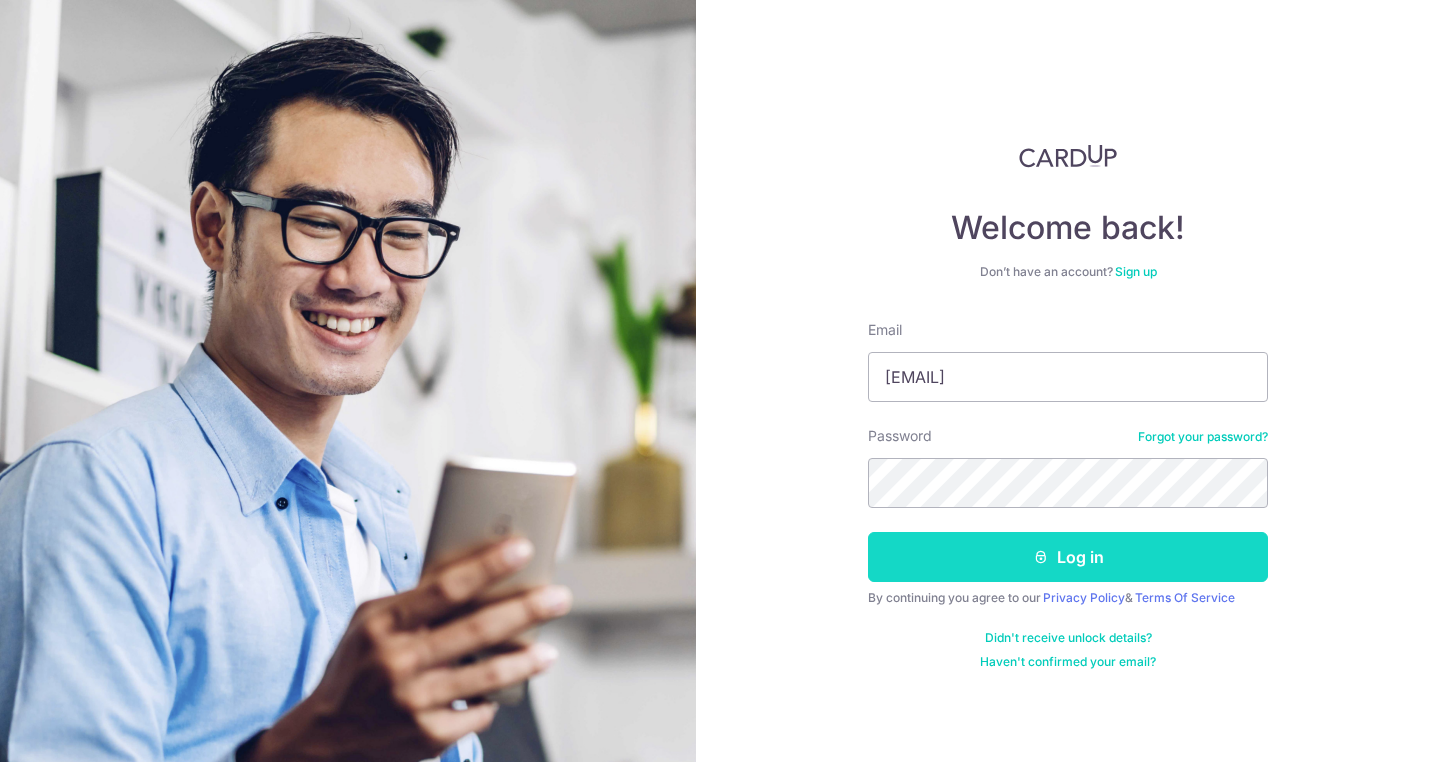 click on "Log in" at bounding box center (1068, 557) 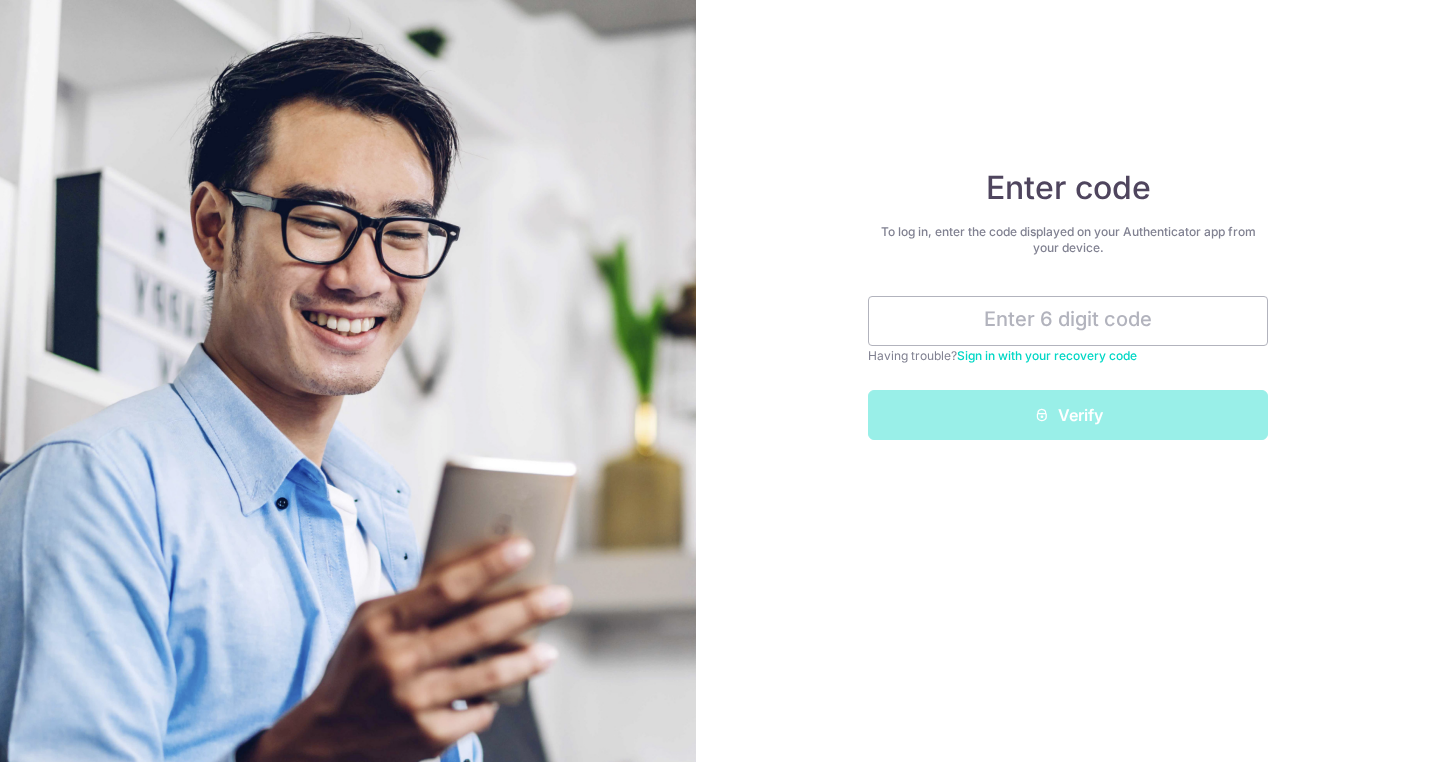 scroll, scrollTop: 0, scrollLeft: 0, axis: both 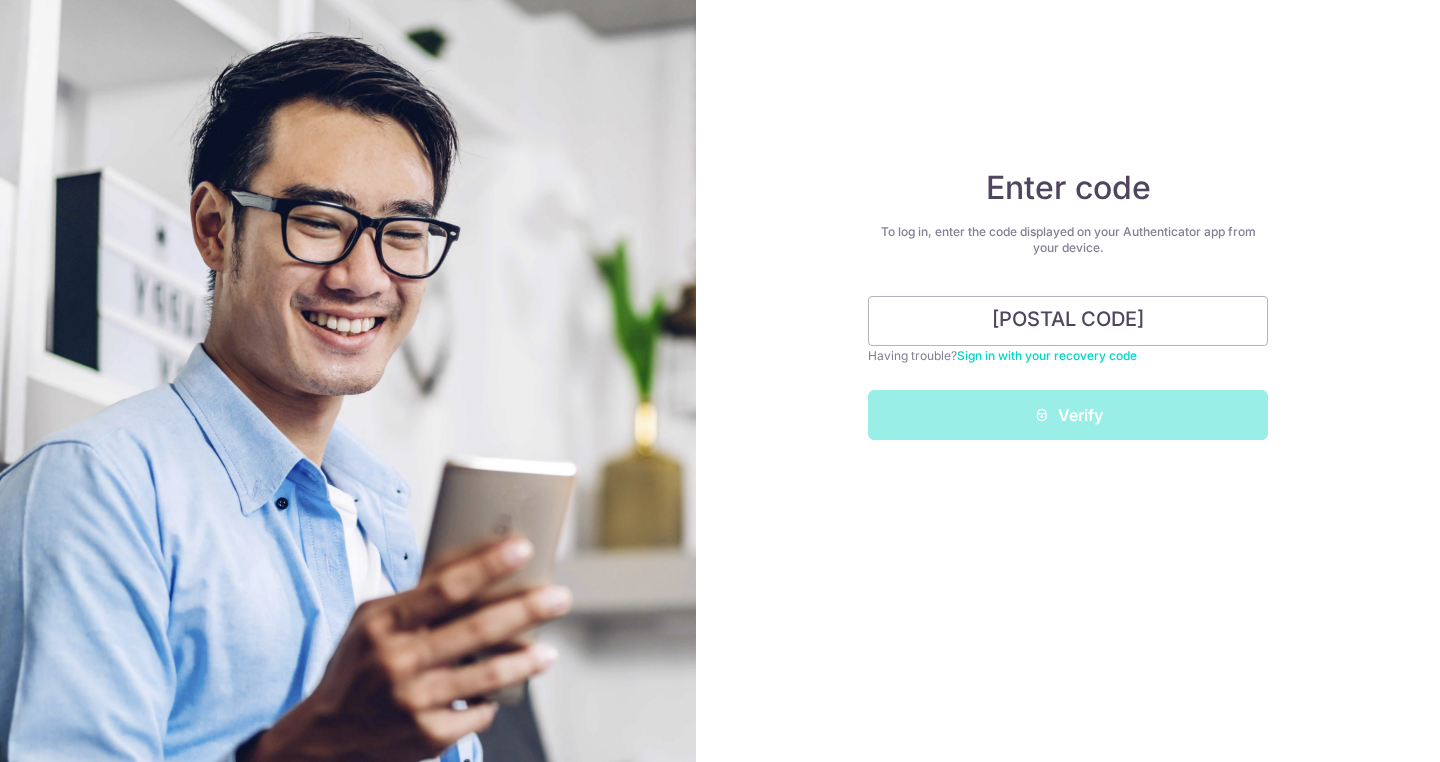 type on "467095" 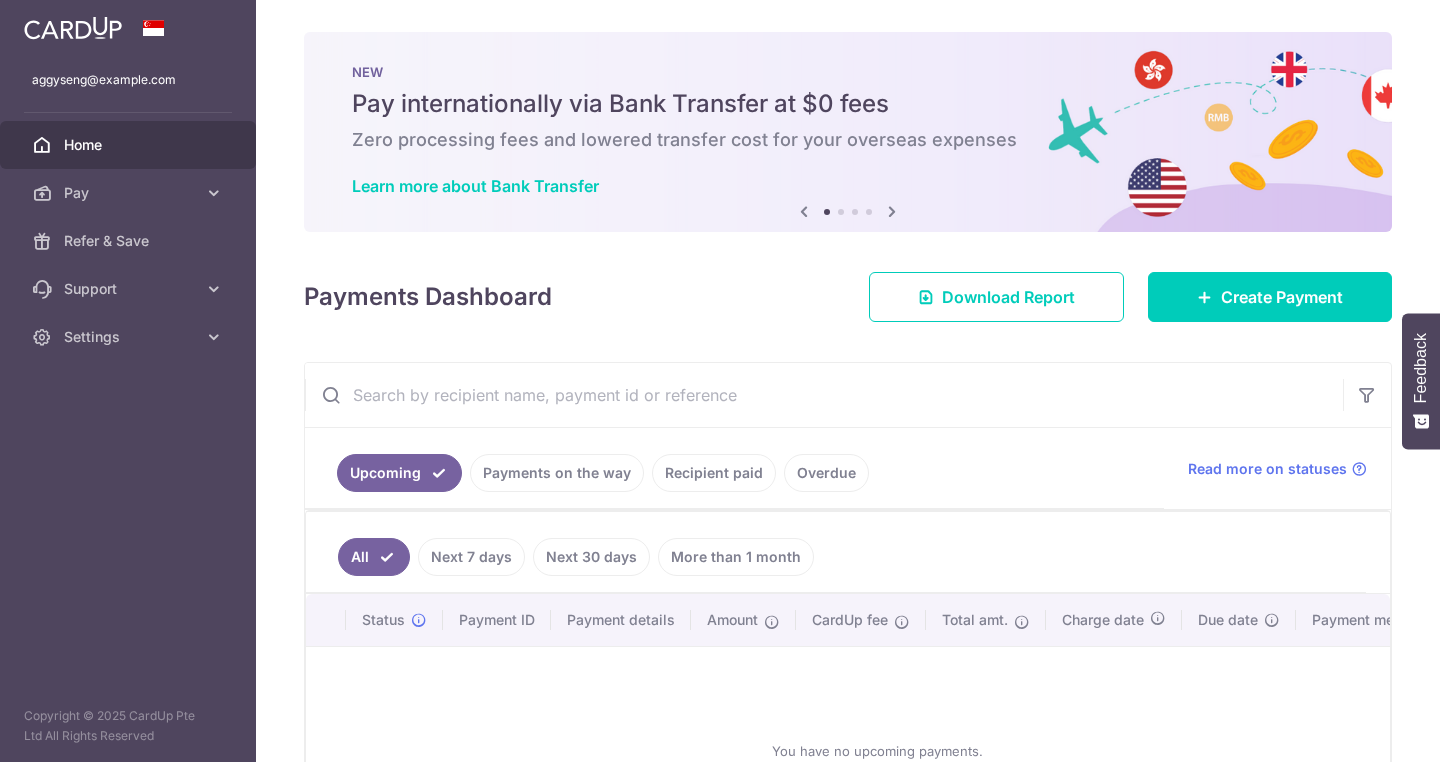 scroll, scrollTop: 0, scrollLeft: 0, axis: both 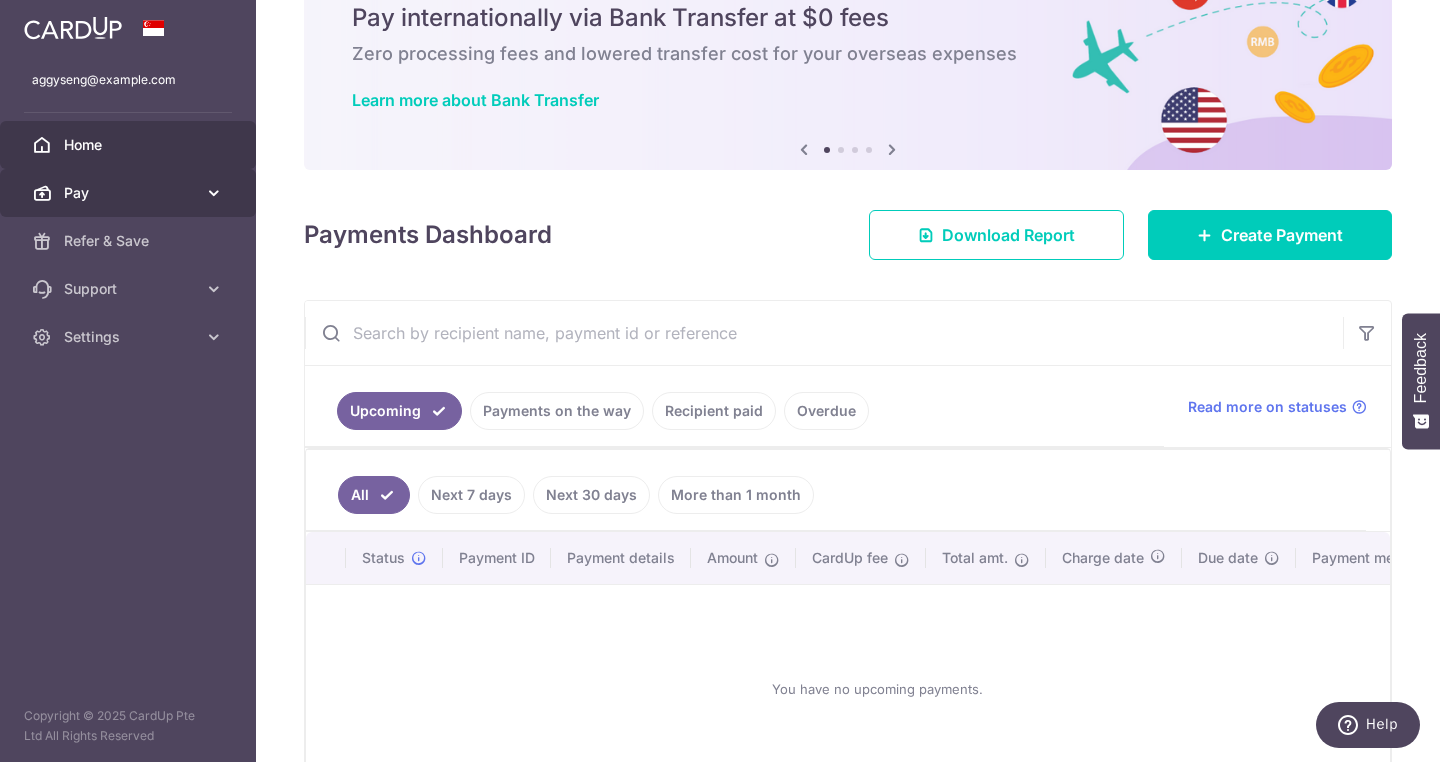 click on "Pay" at bounding box center (130, 193) 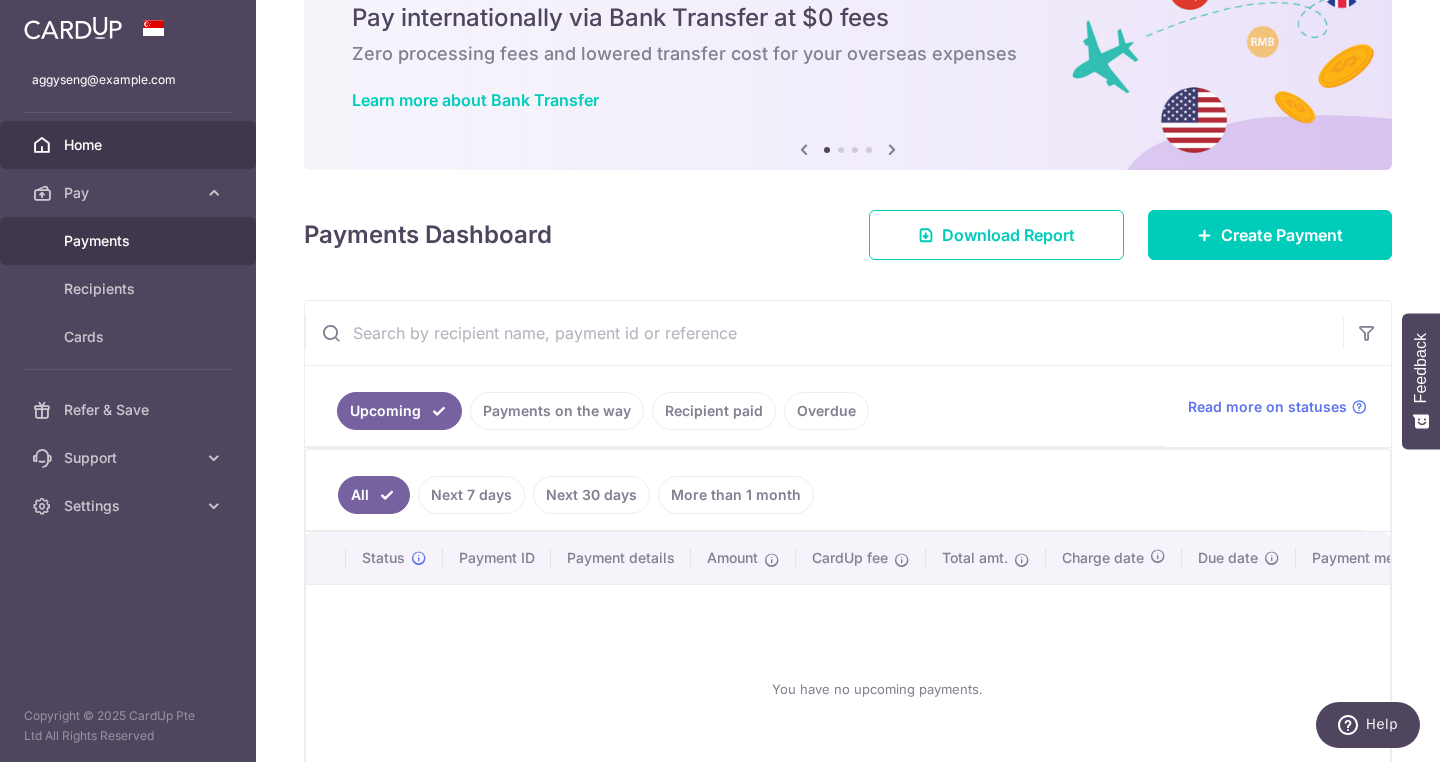 click on "Payments" at bounding box center [130, 241] 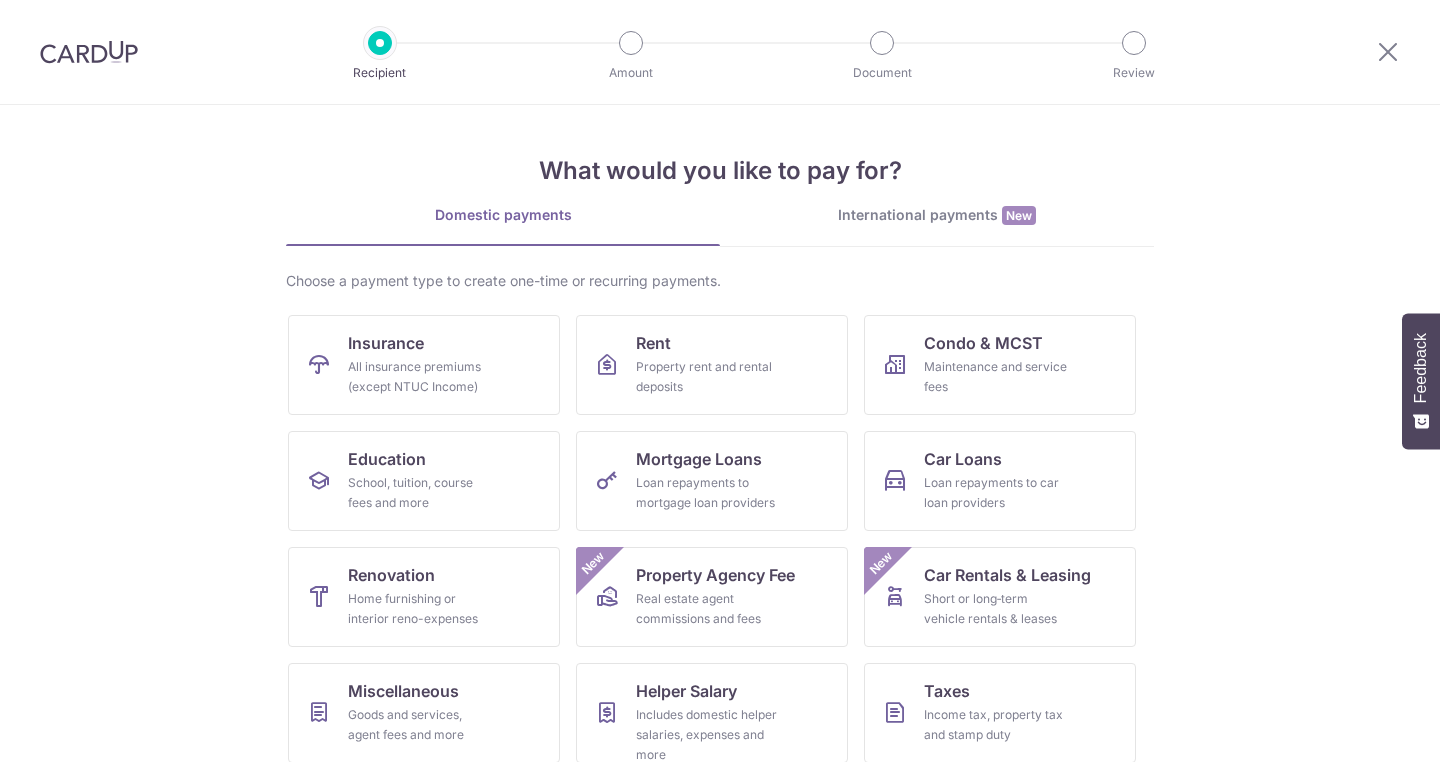 scroll, scrollTop: 0, scrollLeft: 0, axis: both 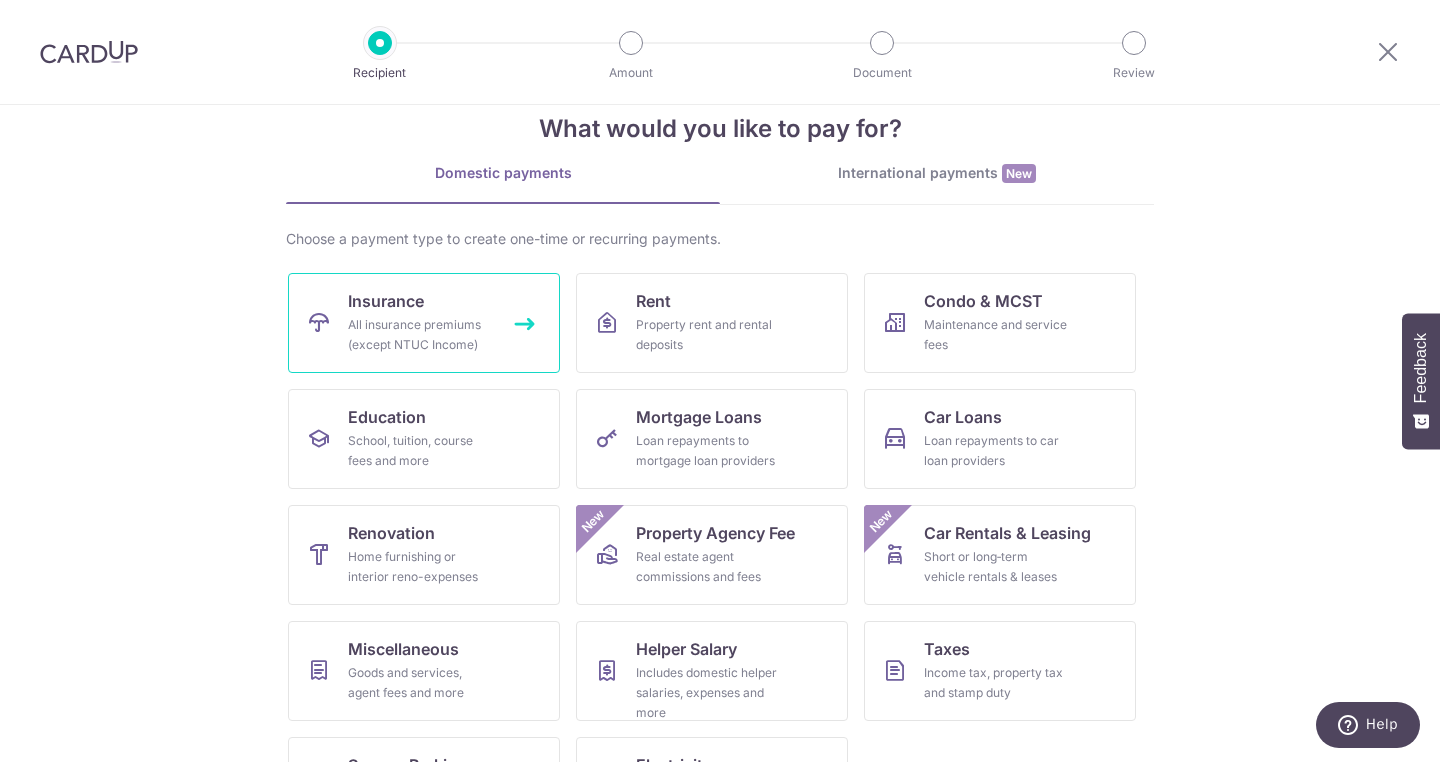 click on "All insurance premiums (except NTUC Income)" at bounding box center (420, 335) 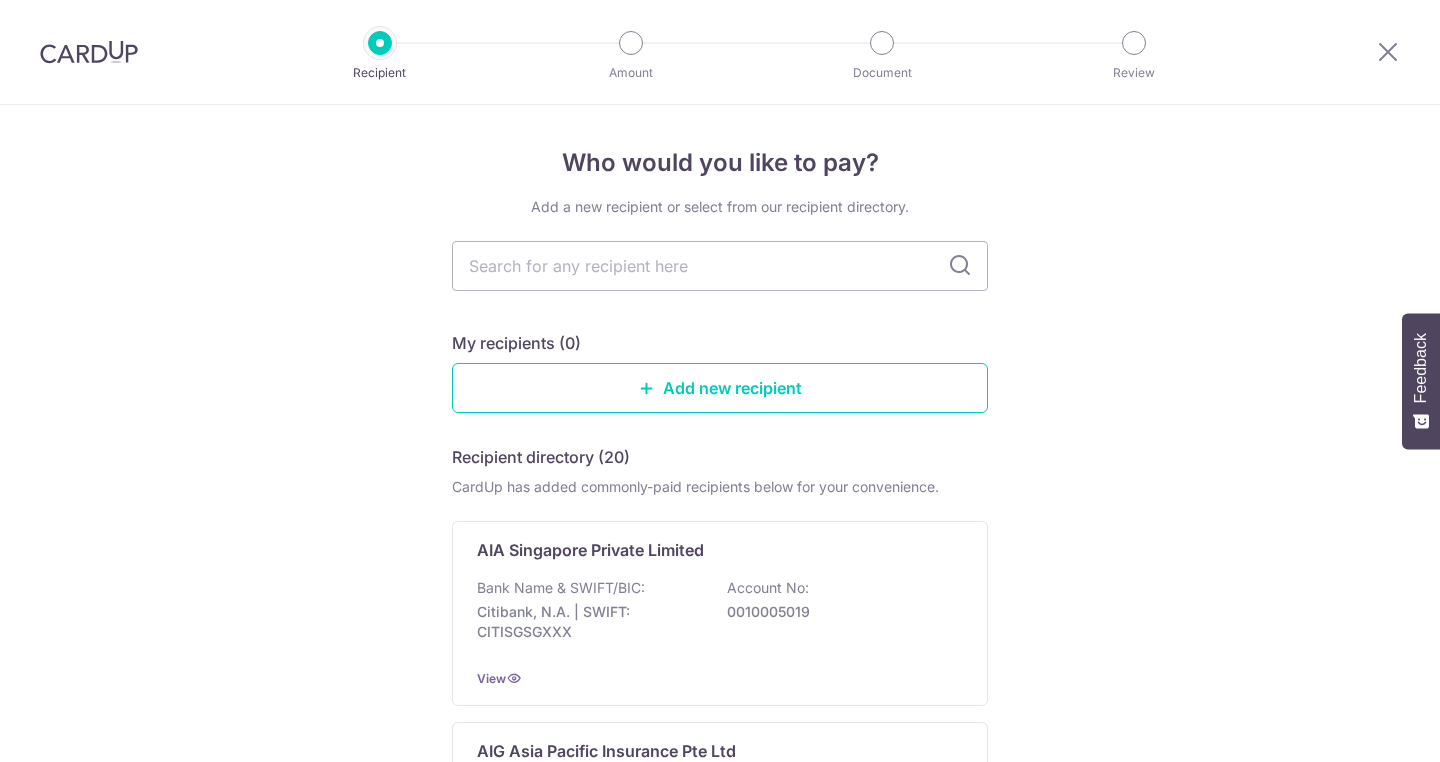 scroll, scrollTop: 0, scrollLeft: 0, axis: both 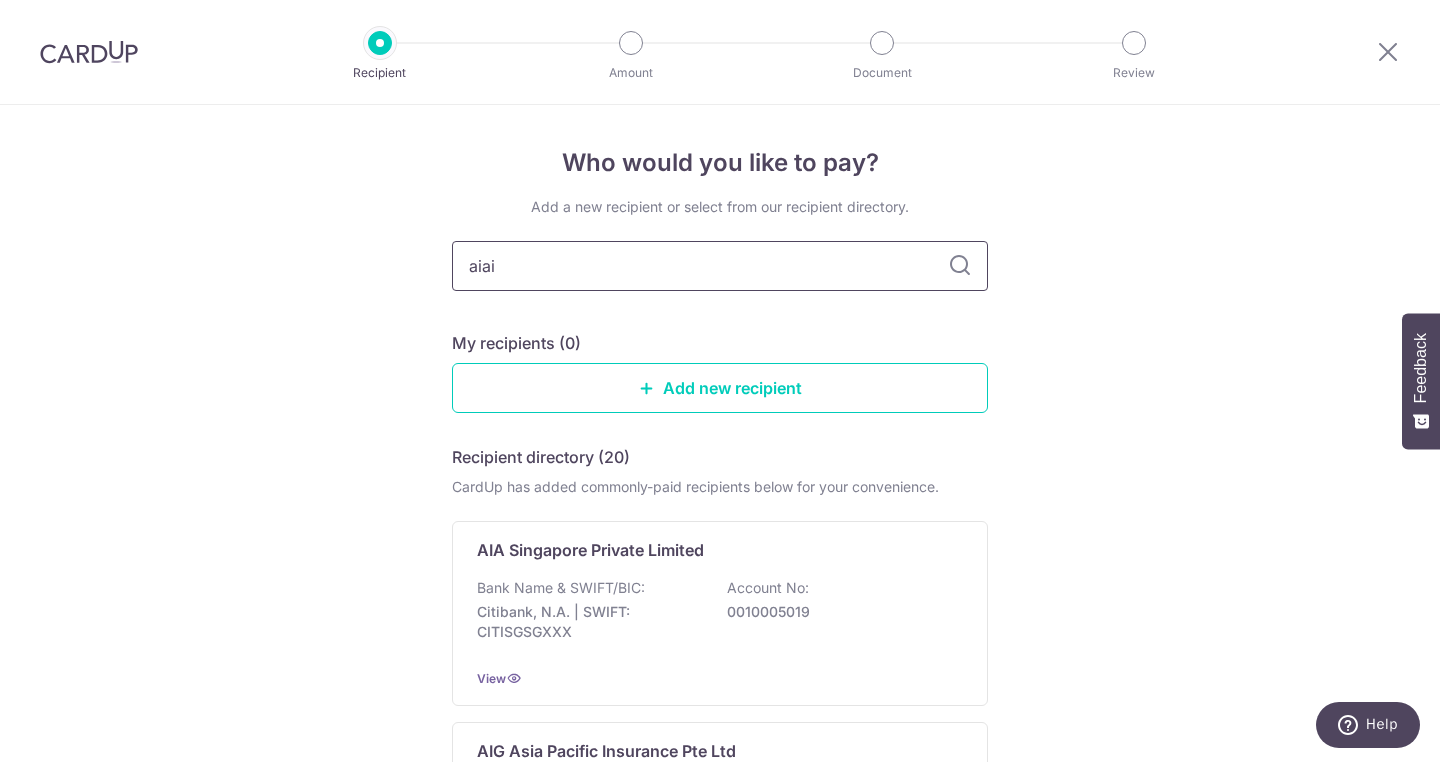 type on "aia" 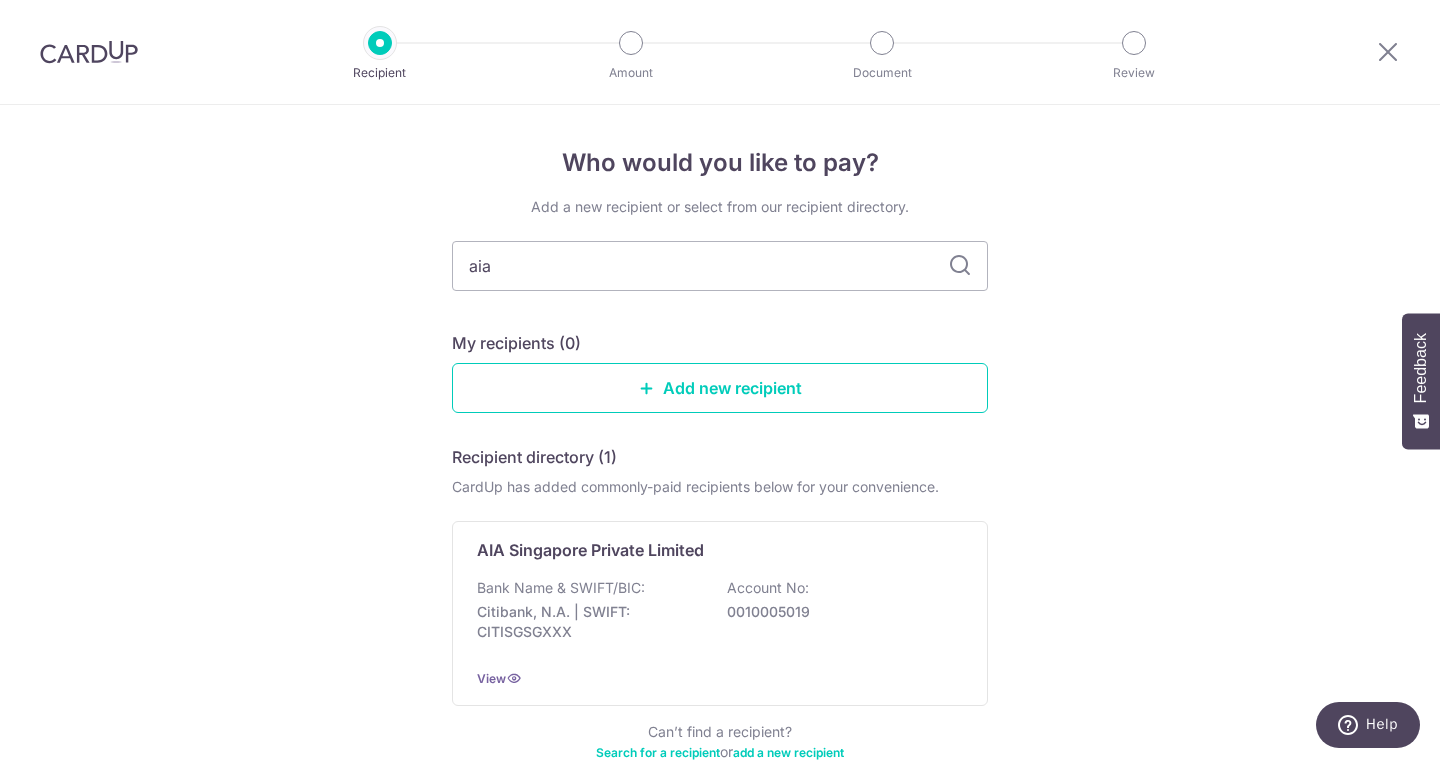 click at bounding box center (960, 266) 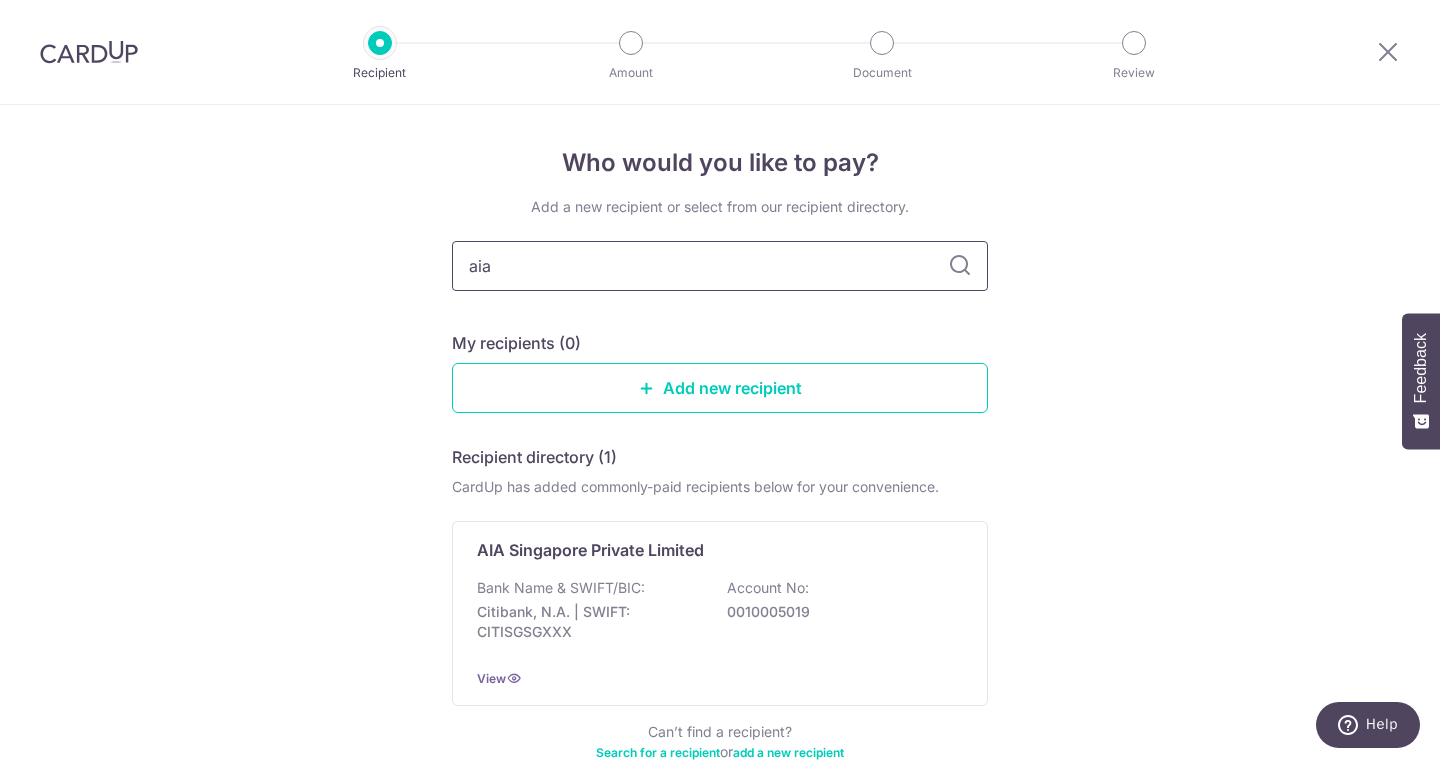 click on "aia" at bounding box center (720, 266) 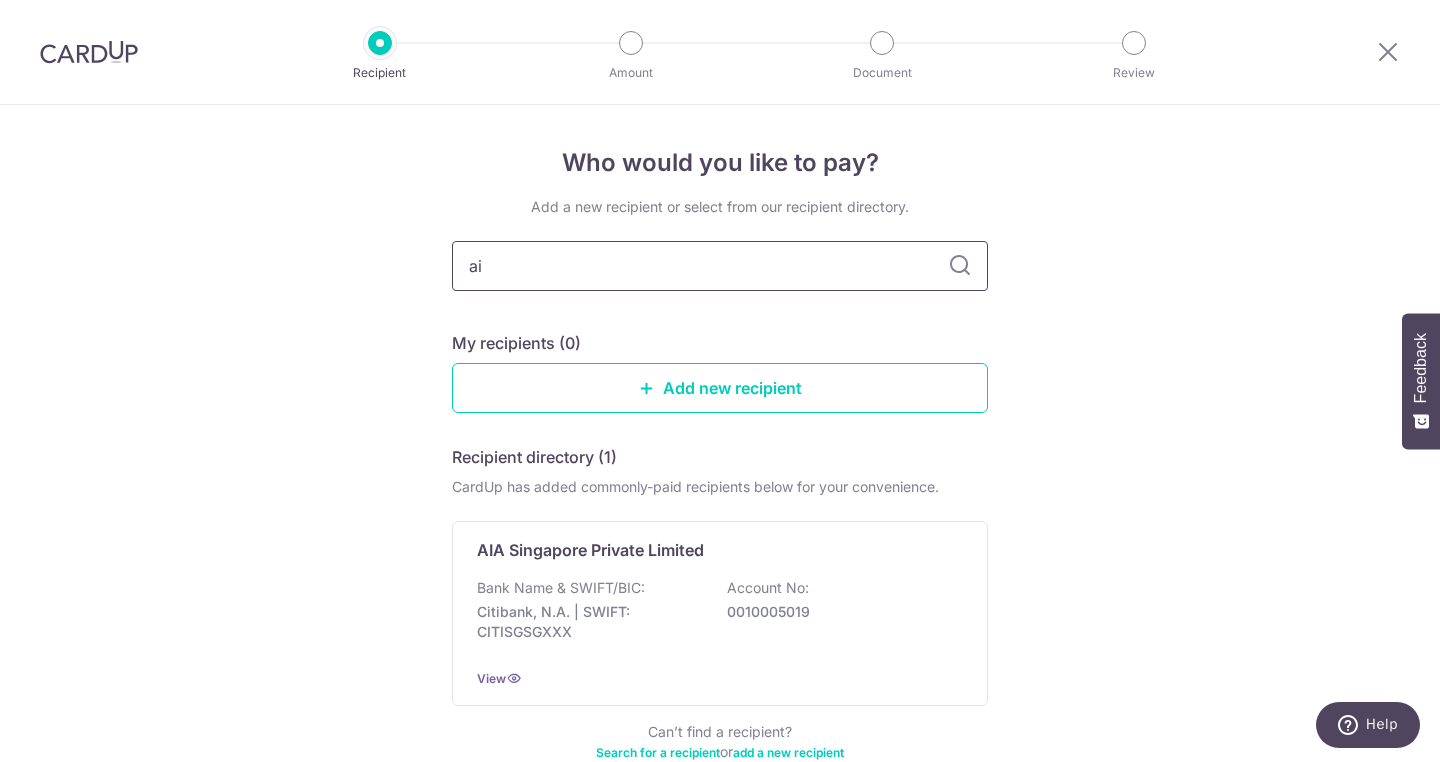 type on "a" 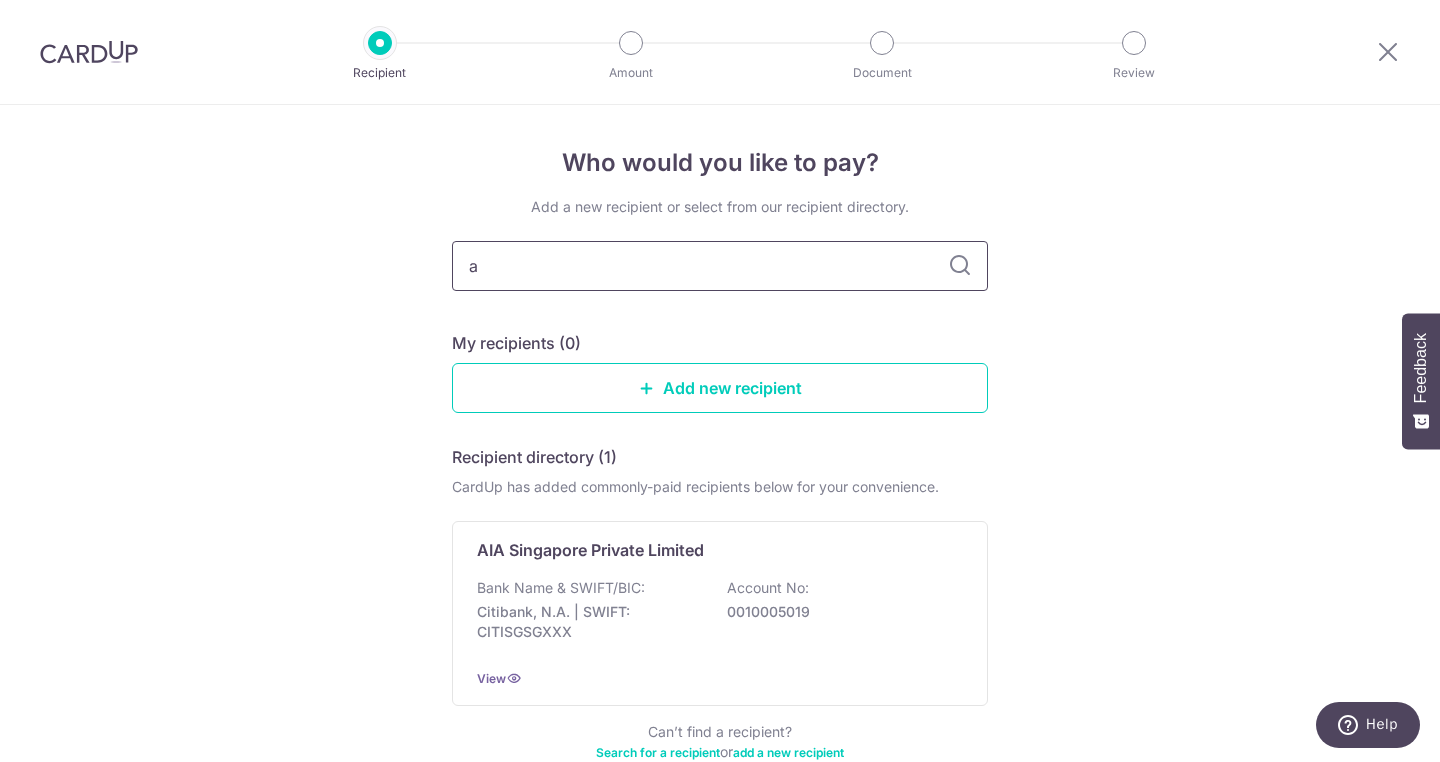type 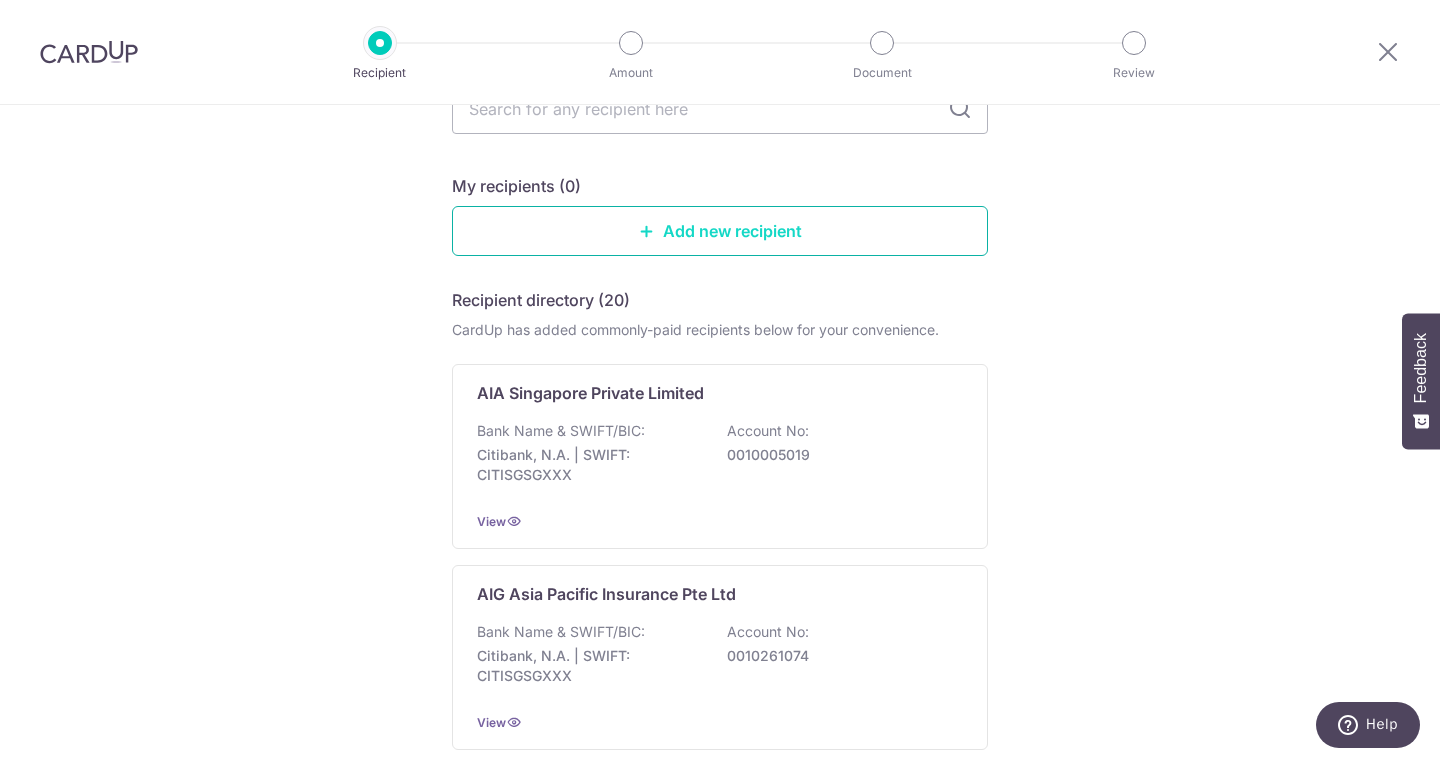 scroll, scrollTop: 160, scrollLeft: 0, axis: vertical 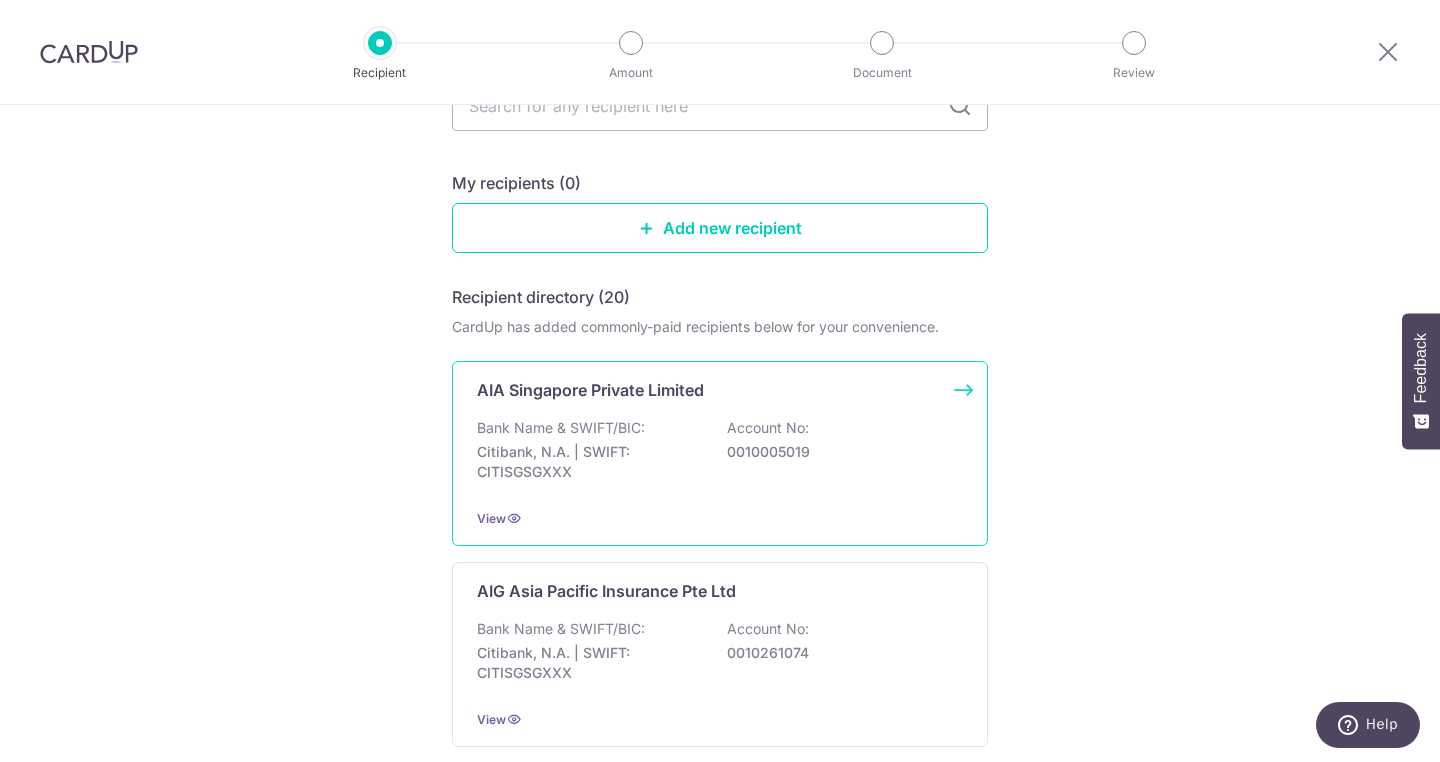 click on "Citibank, N.A. | SWIFT: CITISGSGXXX" at bounding box center (589, 462) 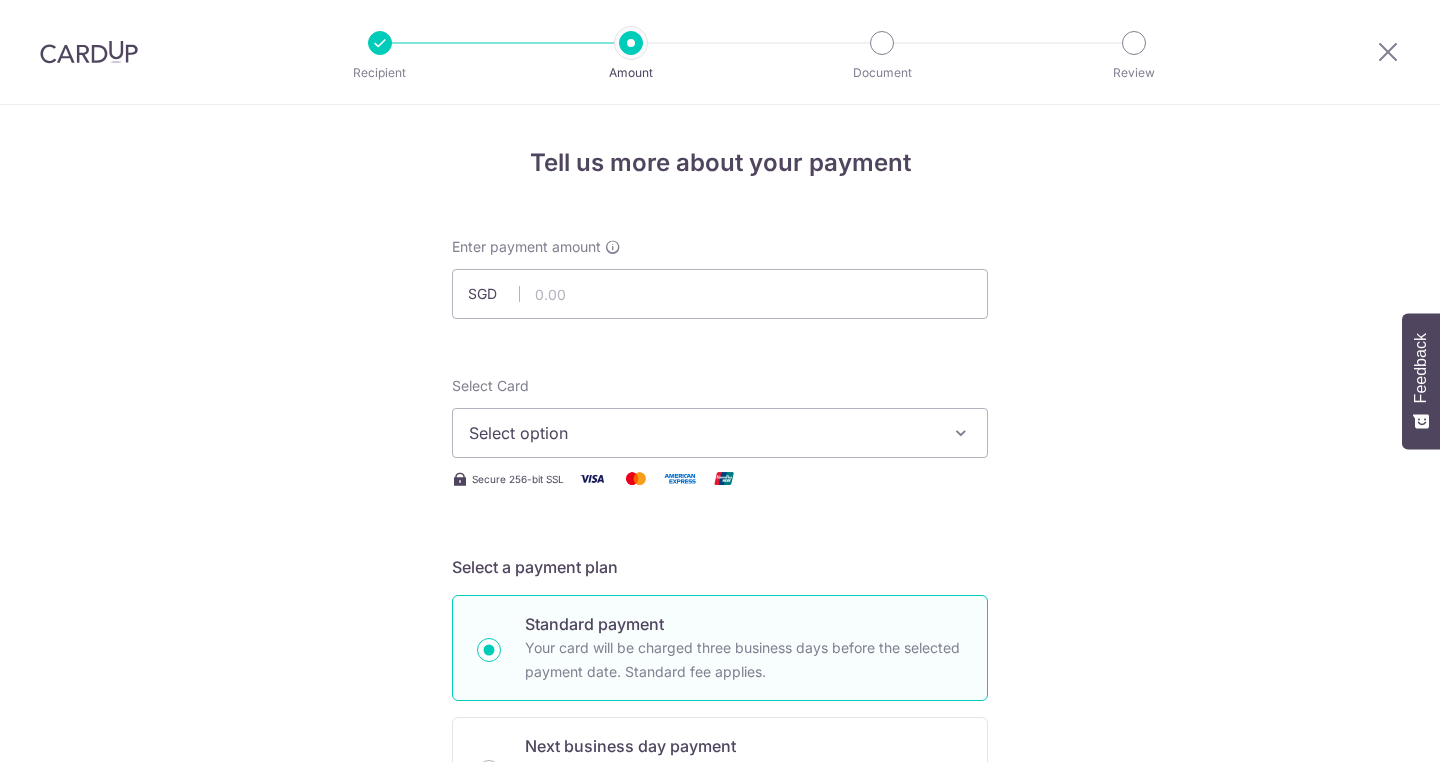 scroll, scrollTop: 0, scrollLeft: 0, axis: both 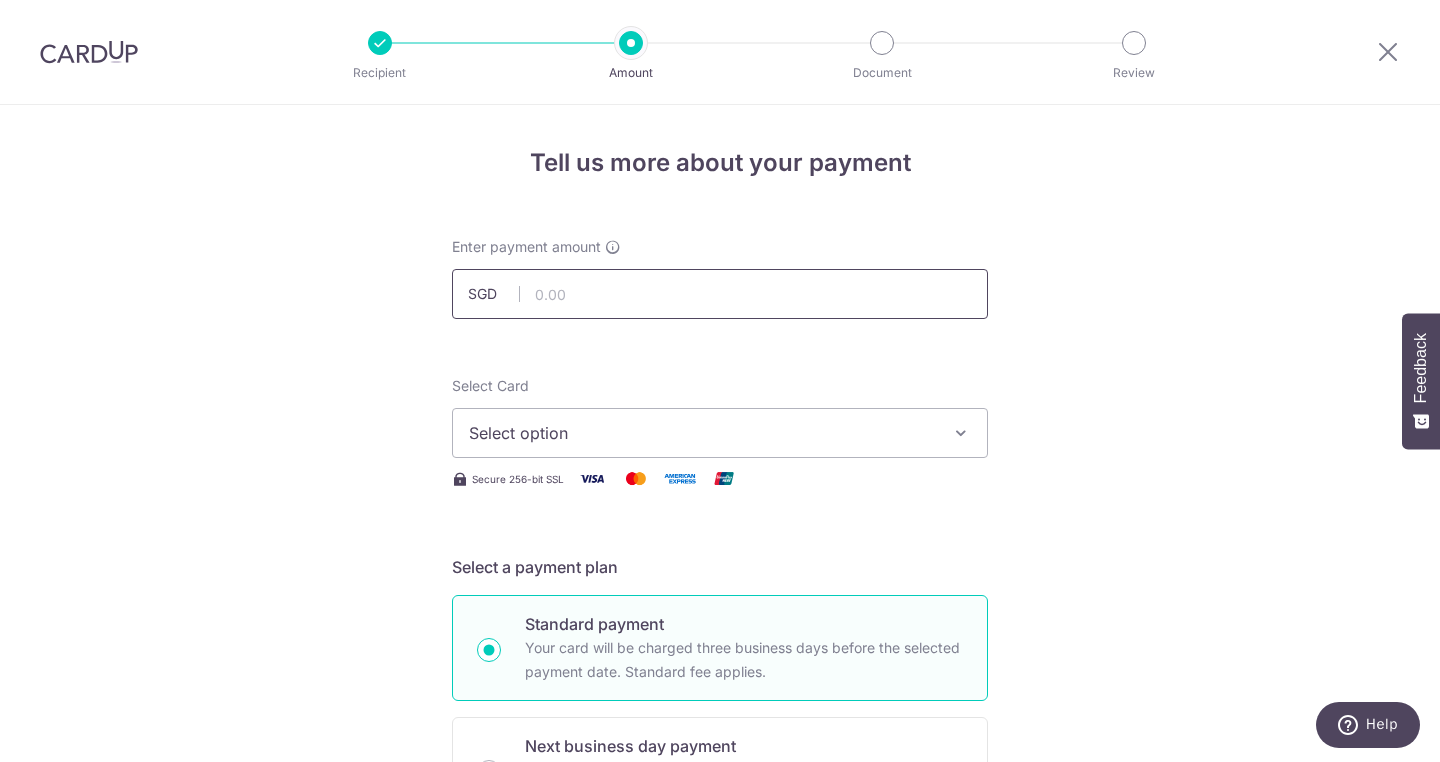 click at bounding box center [720, 294] 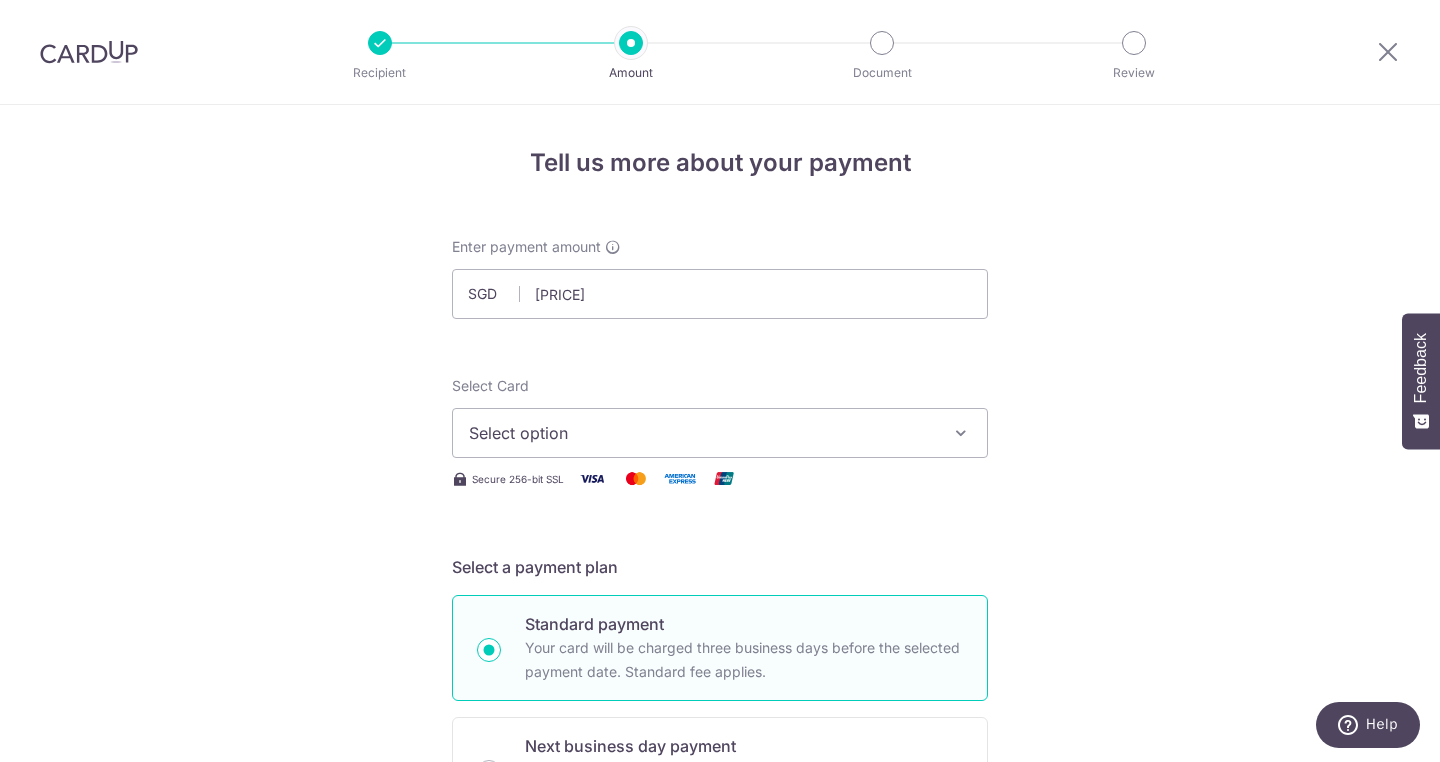 type on "1,194.50" 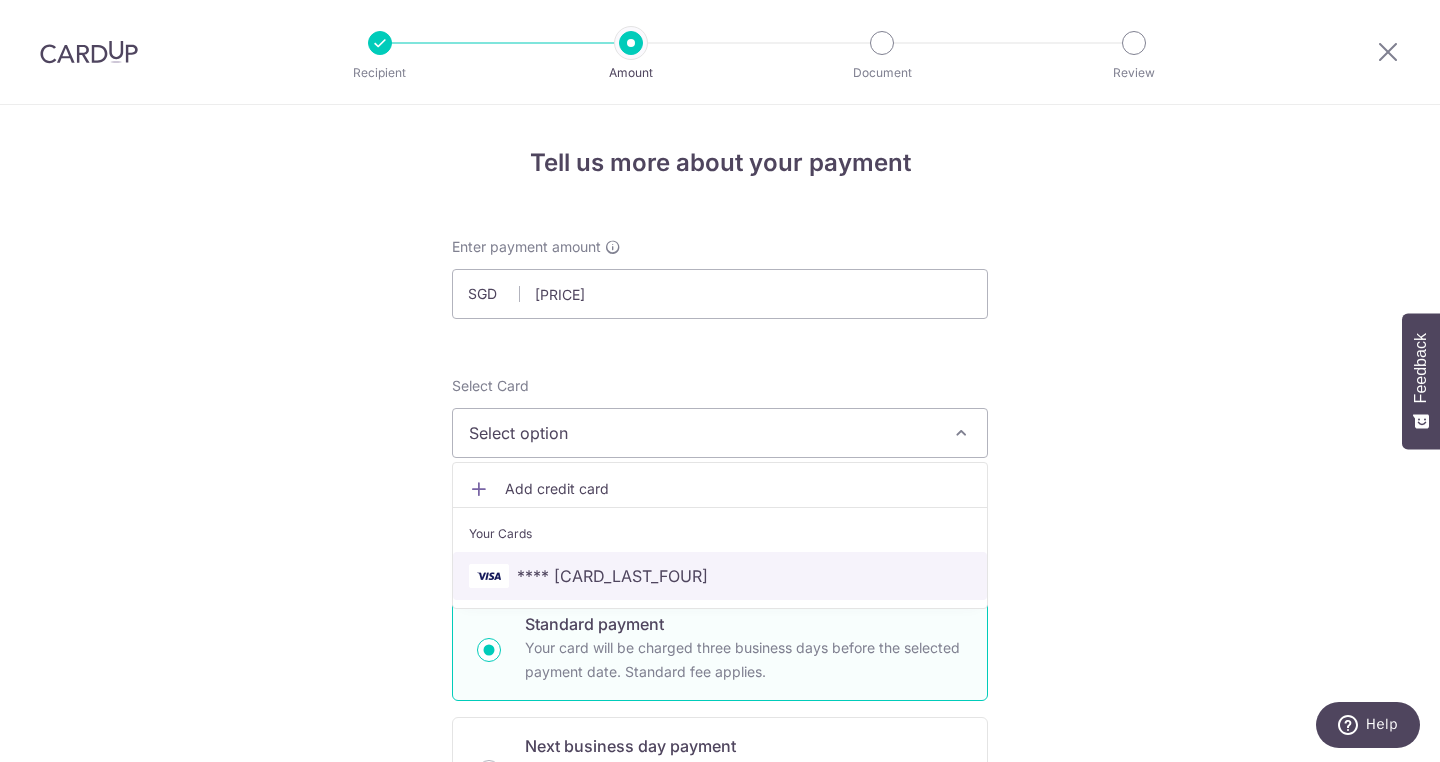 click on "**** 3678" at bounding box center [612, 576] 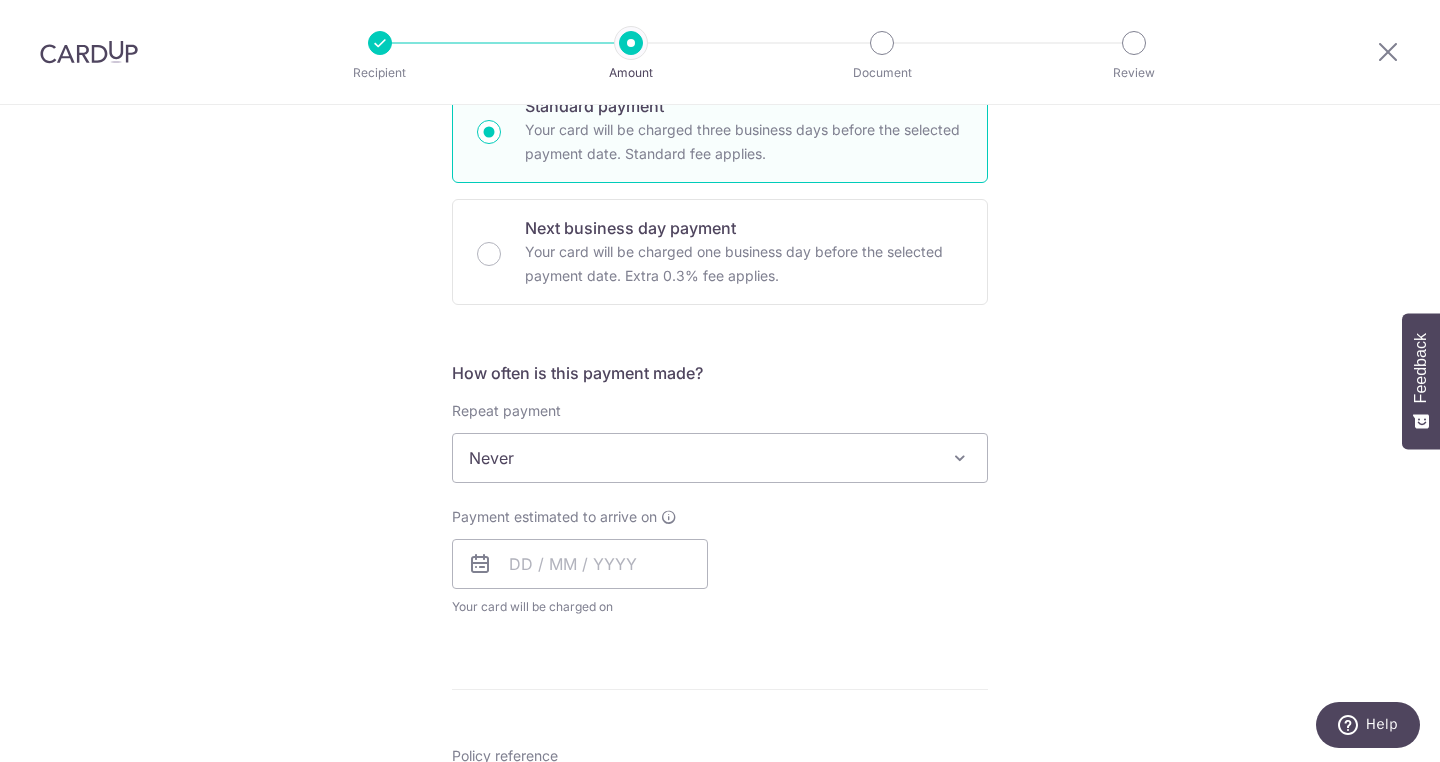 scroll, scrollTop: 519, scrollLeft: 0, axis: vertical 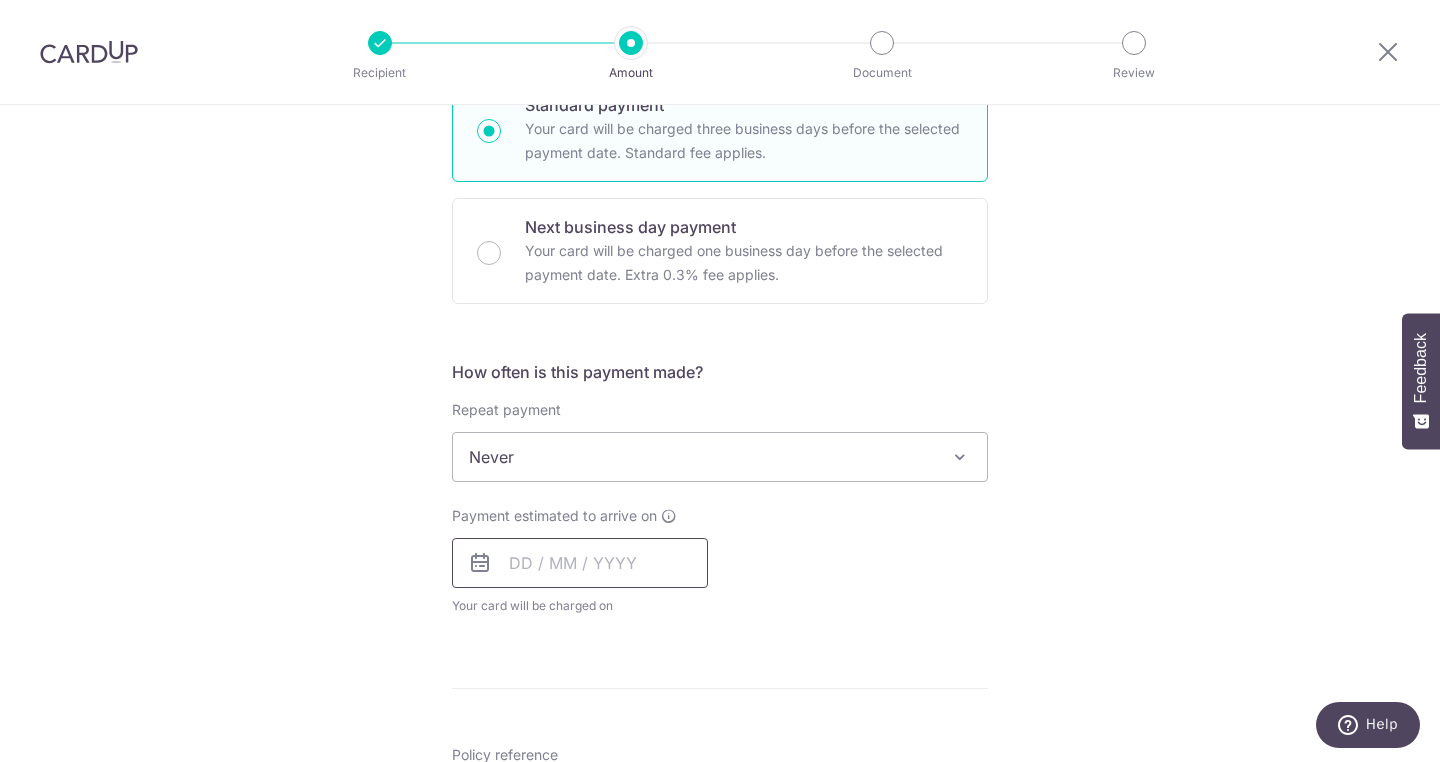 click at bounding box center (580, 563) 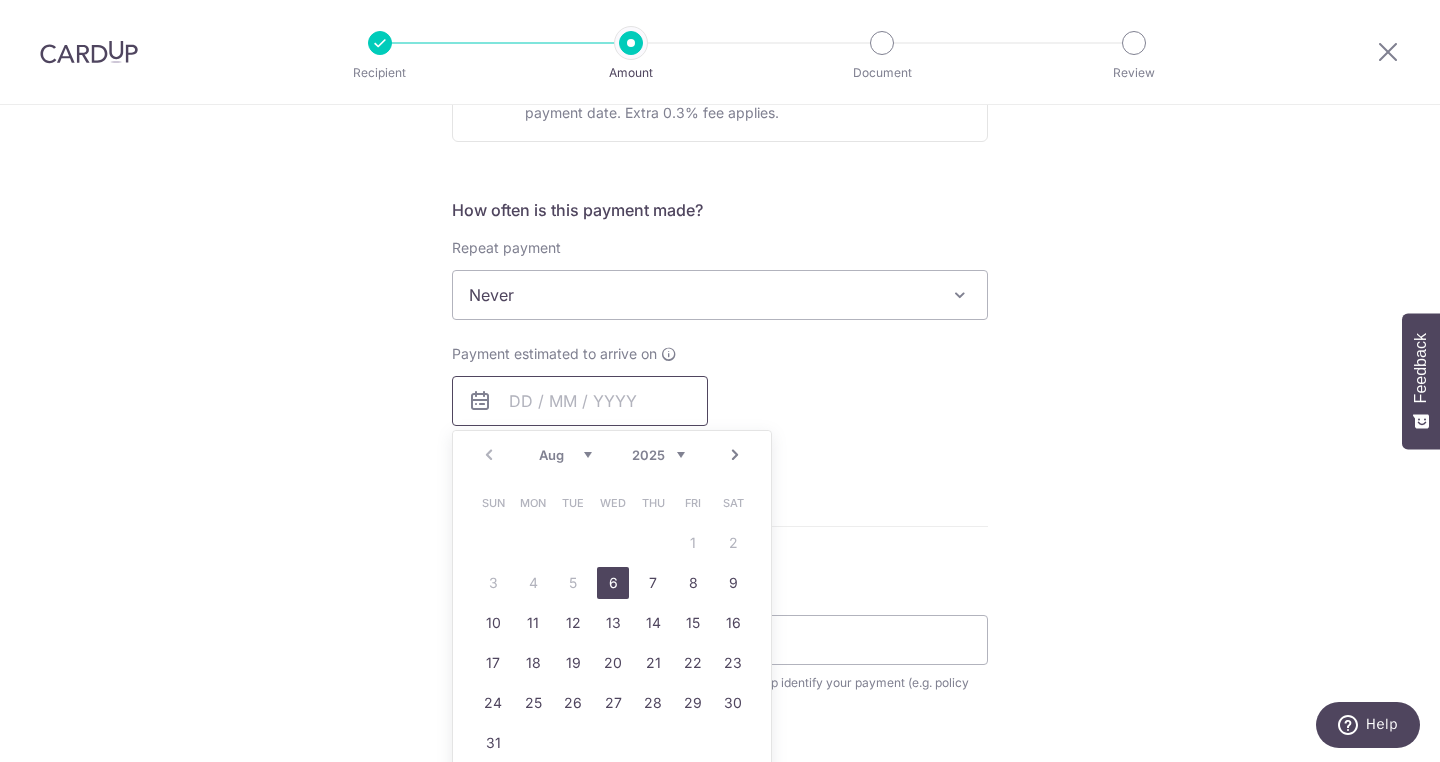 scroll, scrollTop: 683, scrollLeft: 0, axis: vertical 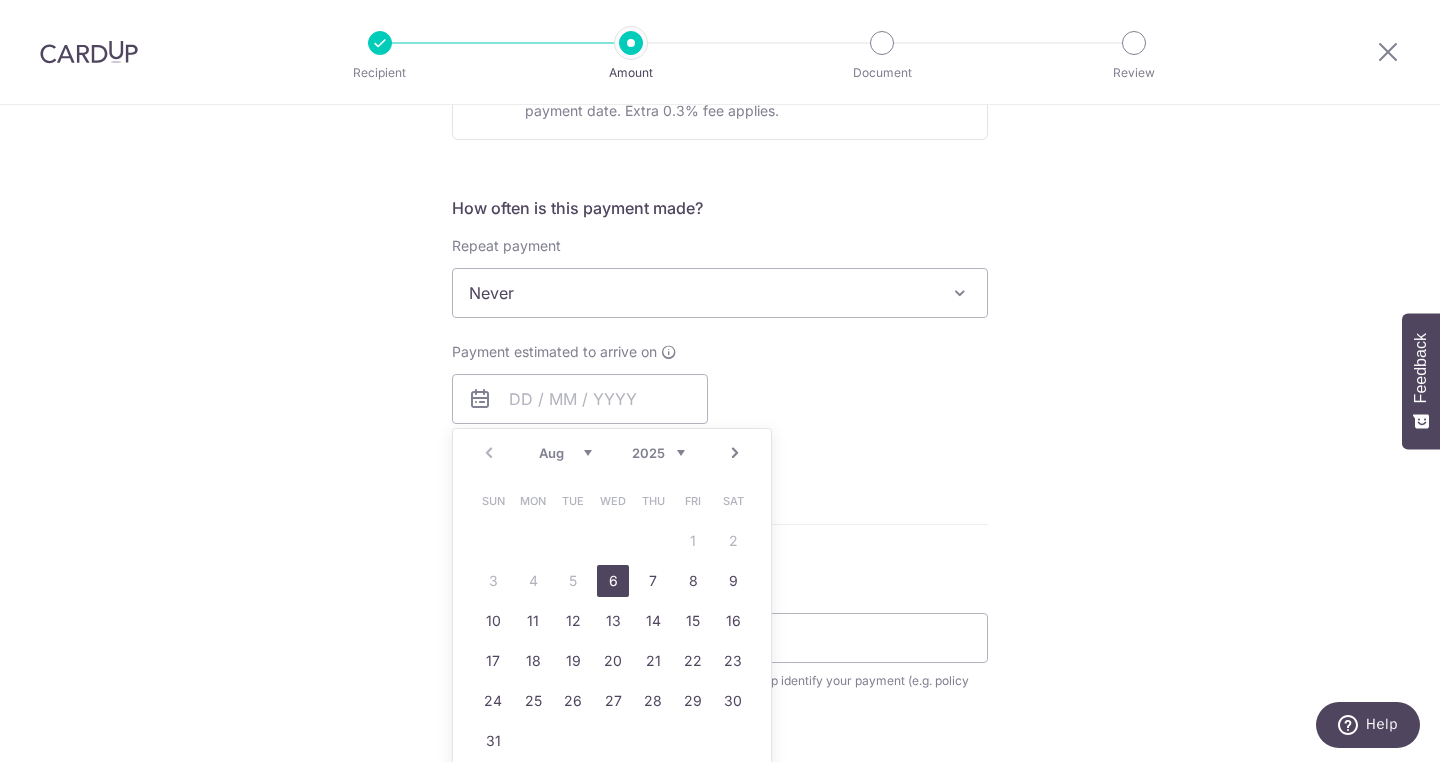 click on "6" at bounding box center [613, 581] 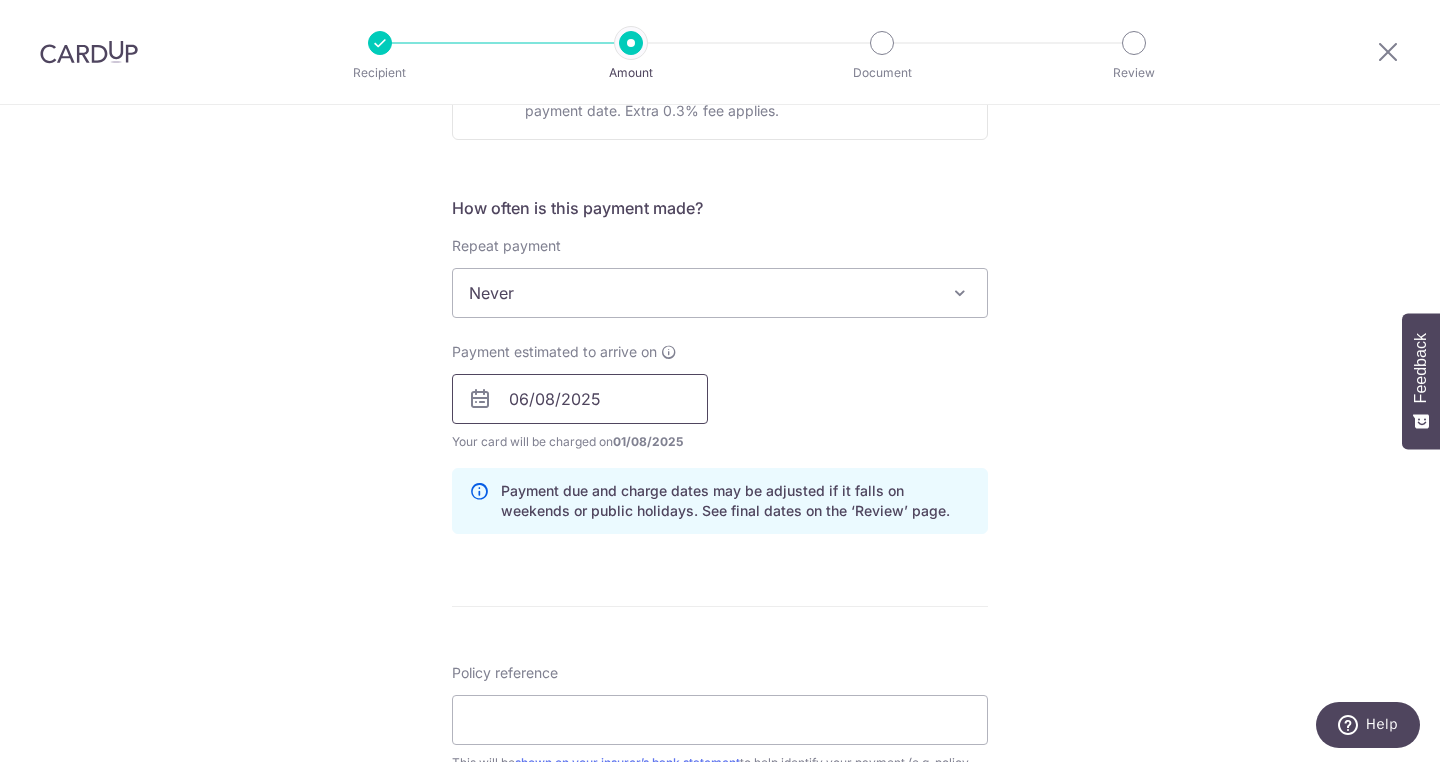 click on "06/08/2025" at bounding box center (580, 399) 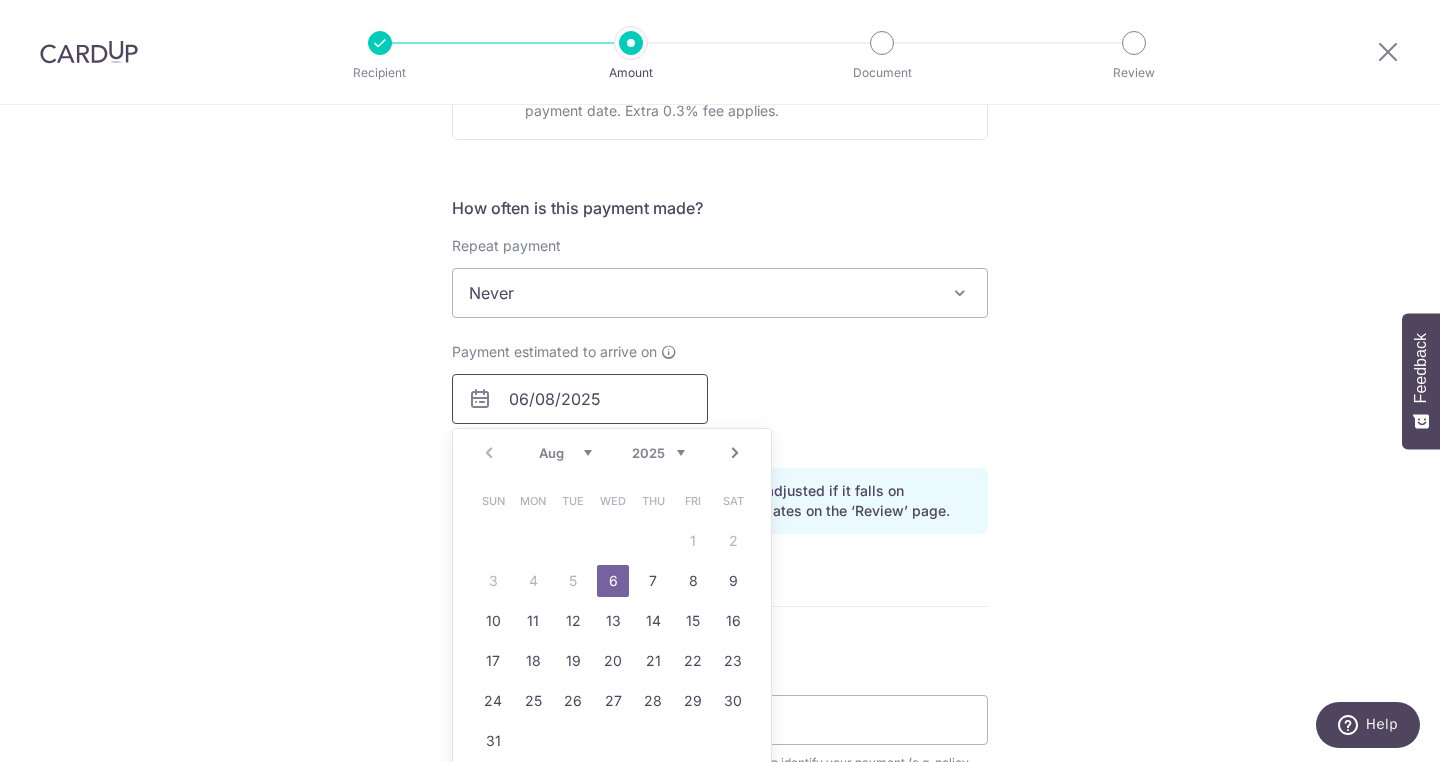 drag, startPoint x: 635, startPoint y: 388, endPoint x: 464, endPoint y: 389, distance: 171.00293 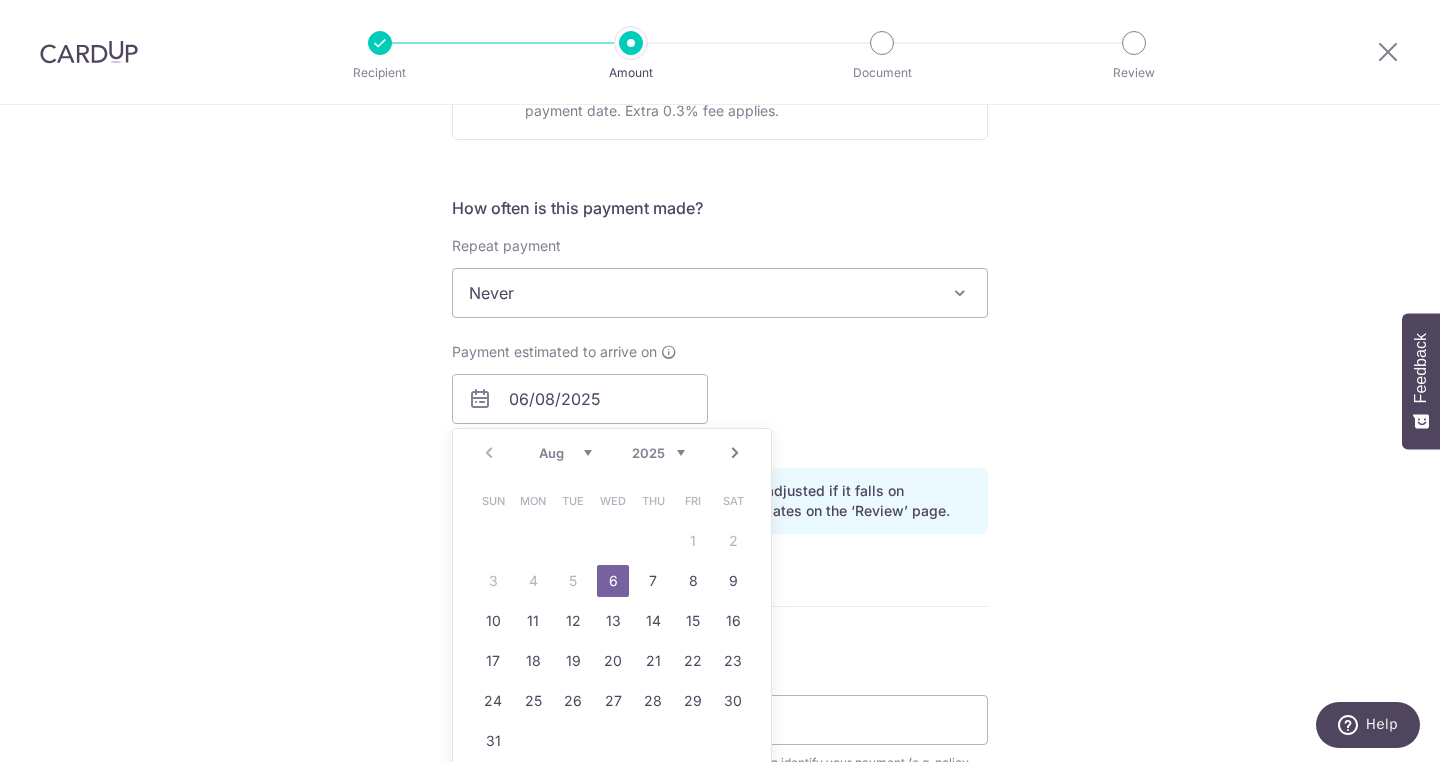 click on "Sun Mon Tue Wed Thu Fri Sat           1 2 3 4 5 6 7 8 9 10 11 12 13 14 15 16 17 18 19 20 21 22 23 24 25 26 27 28 29 30 31" at bounding box center [613, 621] 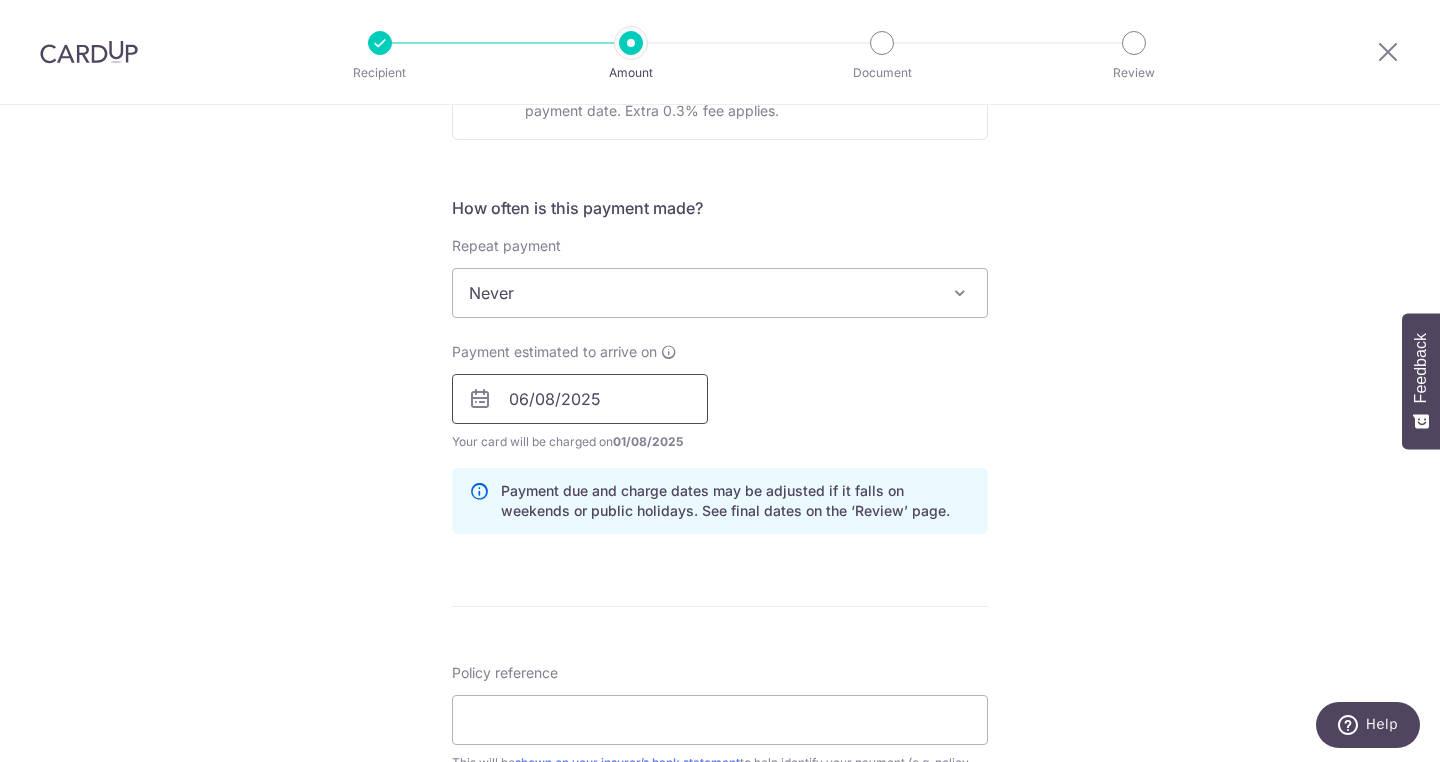 click on "06/08/2025" at bounding box center [580, 399] 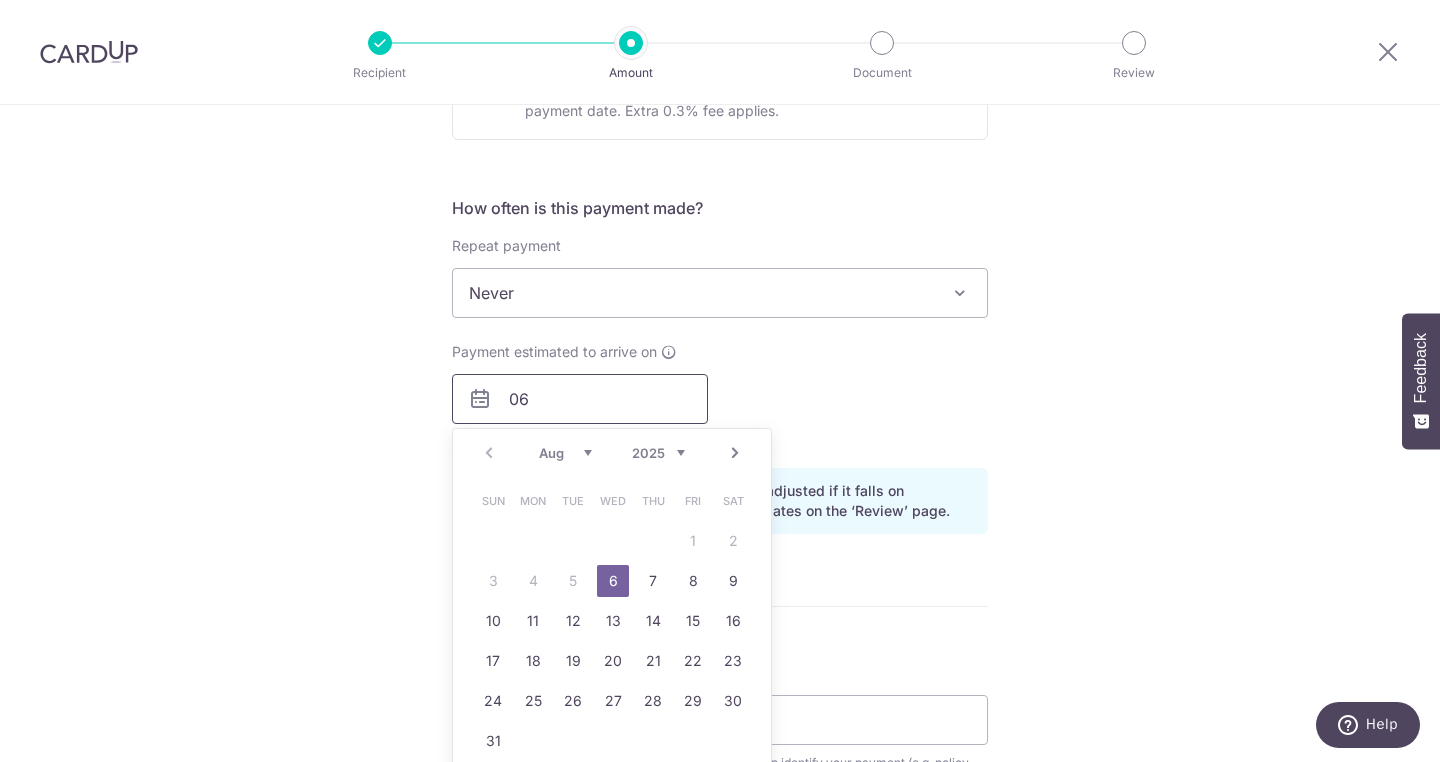 type on "0" 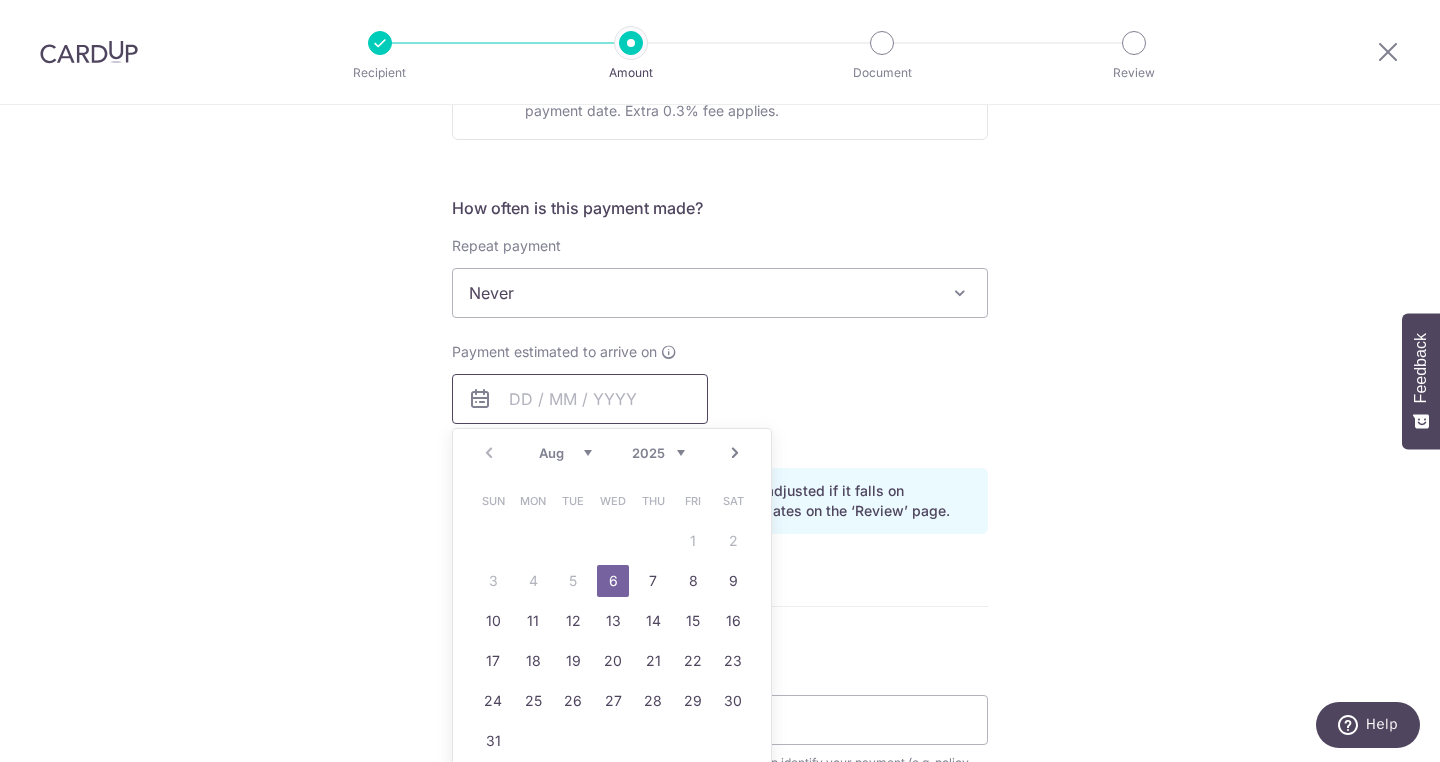 type 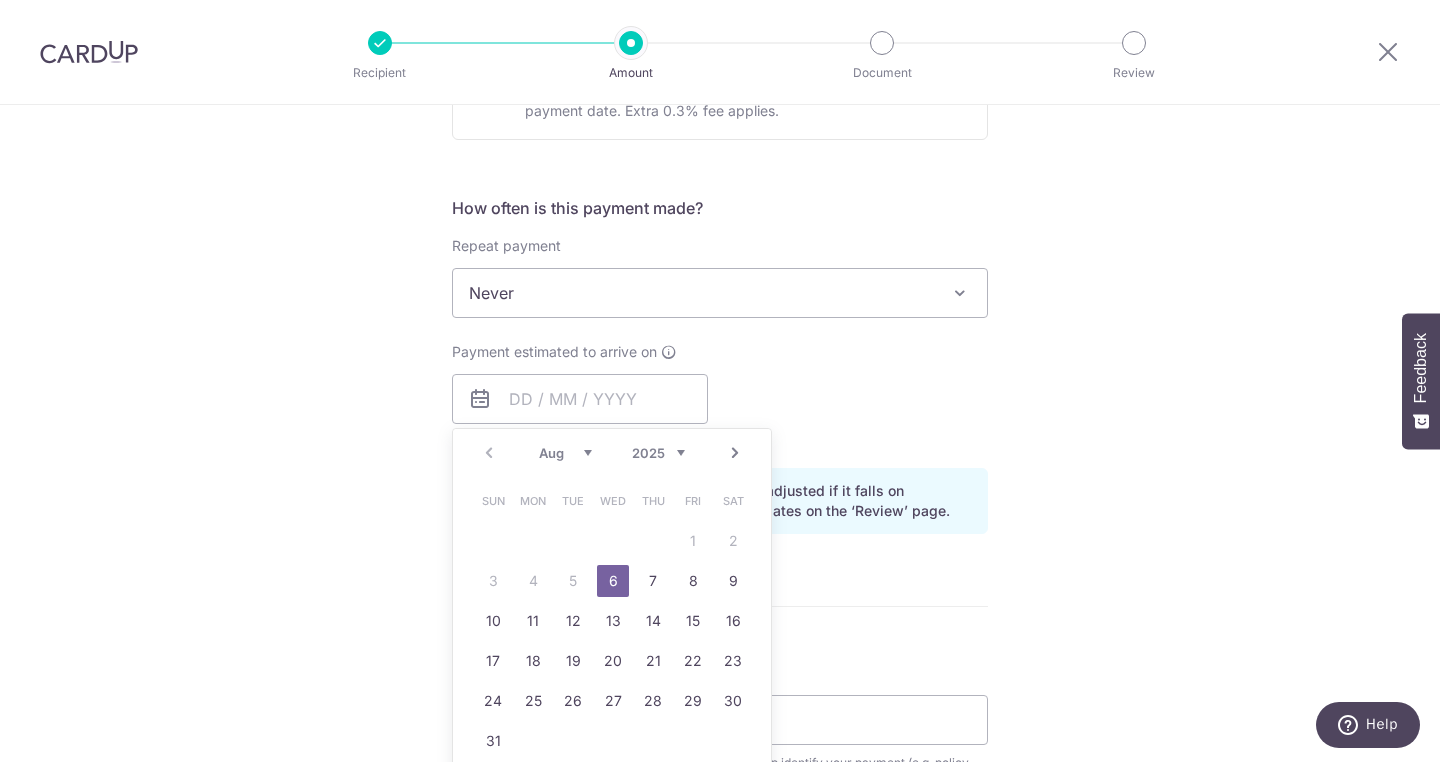 click on "Payment estimated to arrive on
Prev Next Aug Sep Oct Nov Dec 2025 2026 2027 2028 2029 2030 2031 2032 2033 2034 2035 Sun Mon Tue Wed Thu Fri Sat           1 2 3 4 5 6 7 8 9 10 11 12 13 14 15 16 17 18 19 20 21 22 23 24 25 26 27 28 29 30 31             Why are some dates not available?
Your card will be charged on  01/08/2025  for the first payment
* If your payment is funded by  9:00am SGT on Monday 04/08/2025
04/08/2025
No. of Payments" at bounding box center (720, 397) 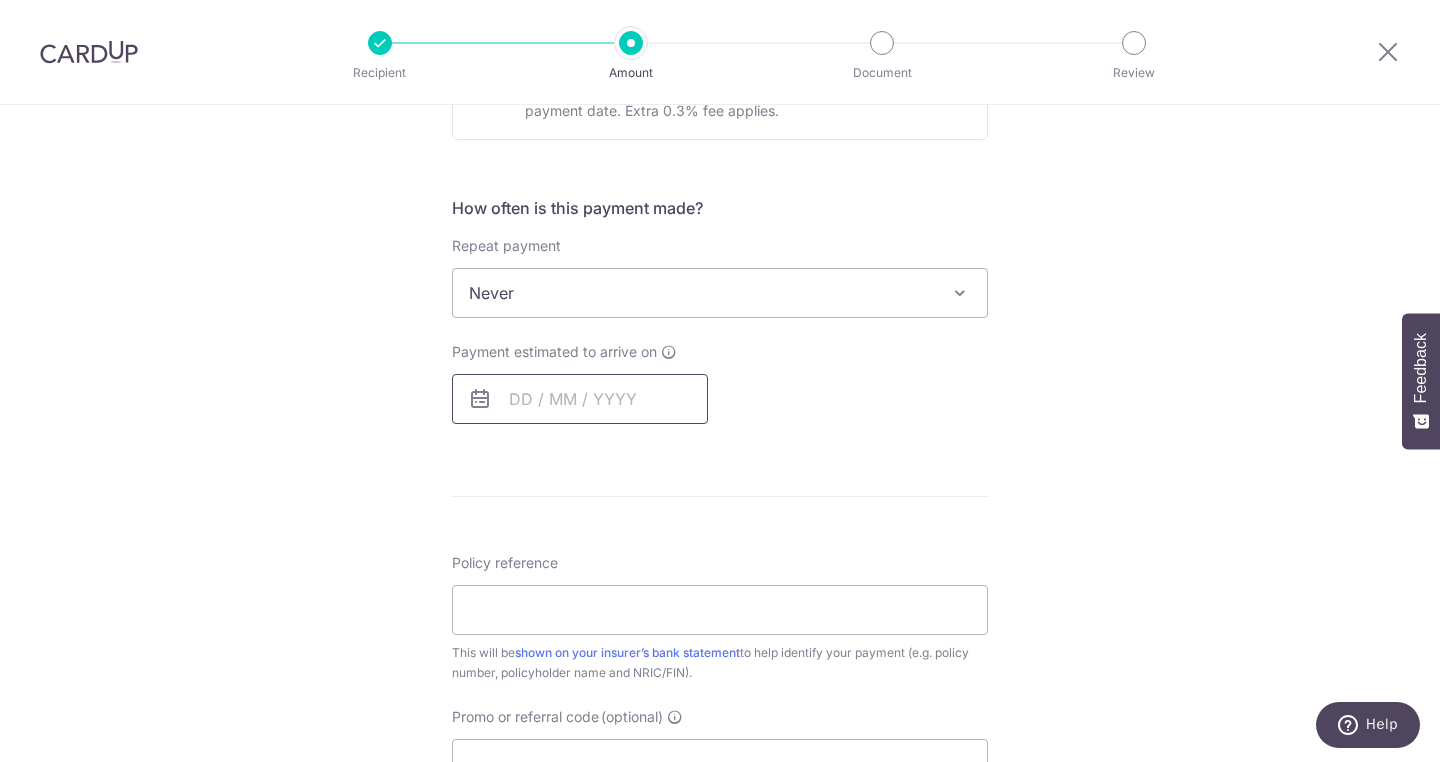 click at bounding box center [580, 399] 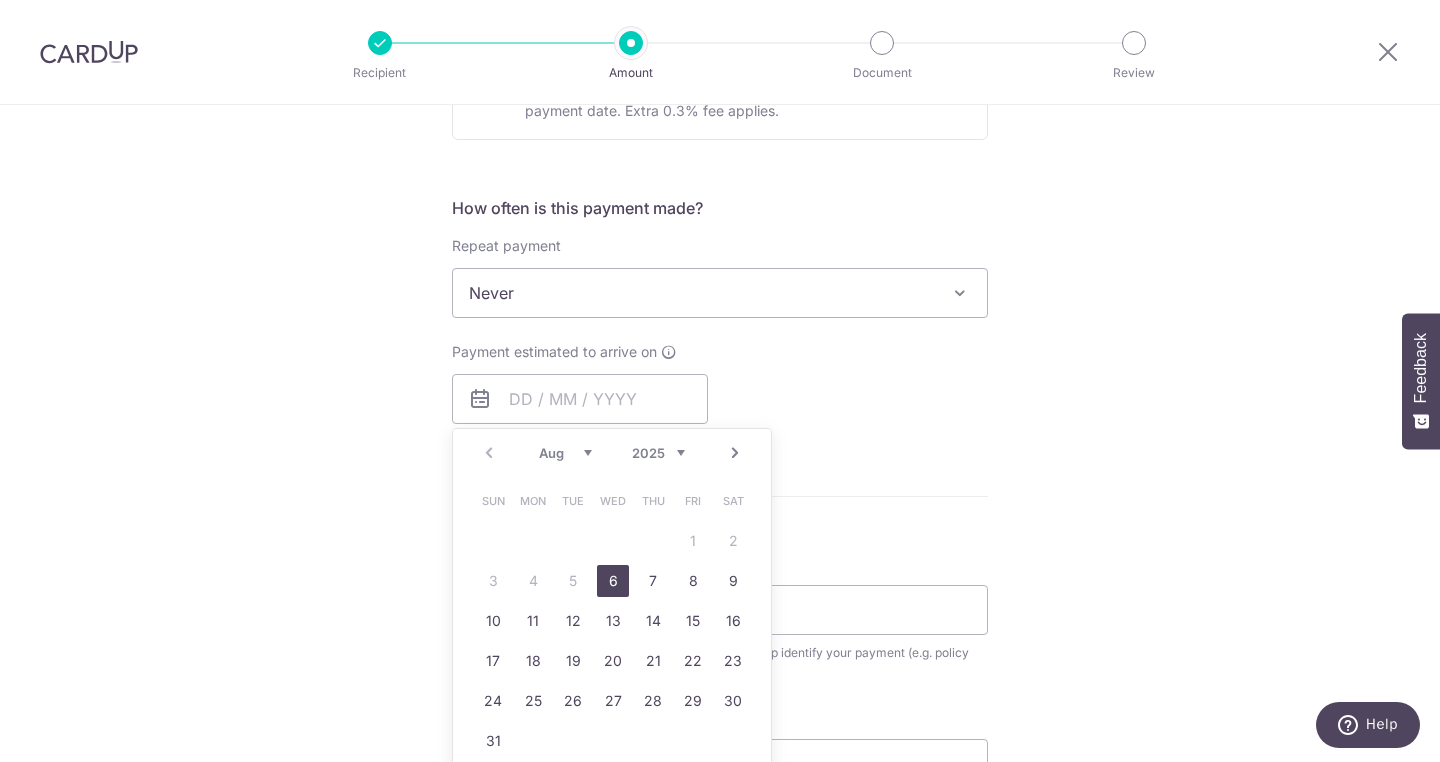 click on "Prev Next Aug Sep Oct Nov Dec 2025 2026 2027 2028 2029 2030 2031 2032 2033 2034 2035" at bounding box center [612, 453] 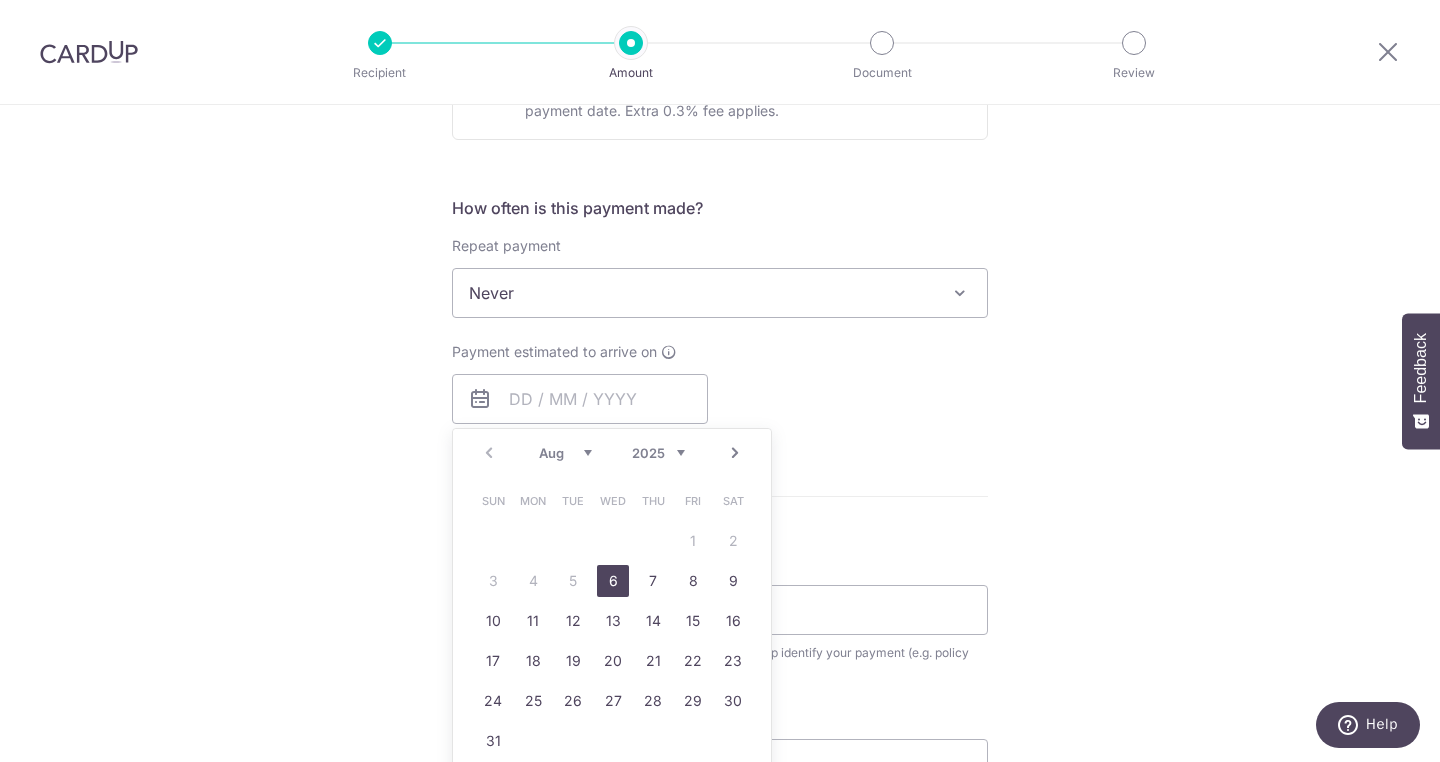click on "Sun Mon Tue Wed Thu Fri Sat           1 2 3 4 5 6 7 8 9 10 11 12 13 14 15 16 17 18 19 20 21 22 23 24 25 26 27 28 29 30 31" at bounding box center [613, 621] 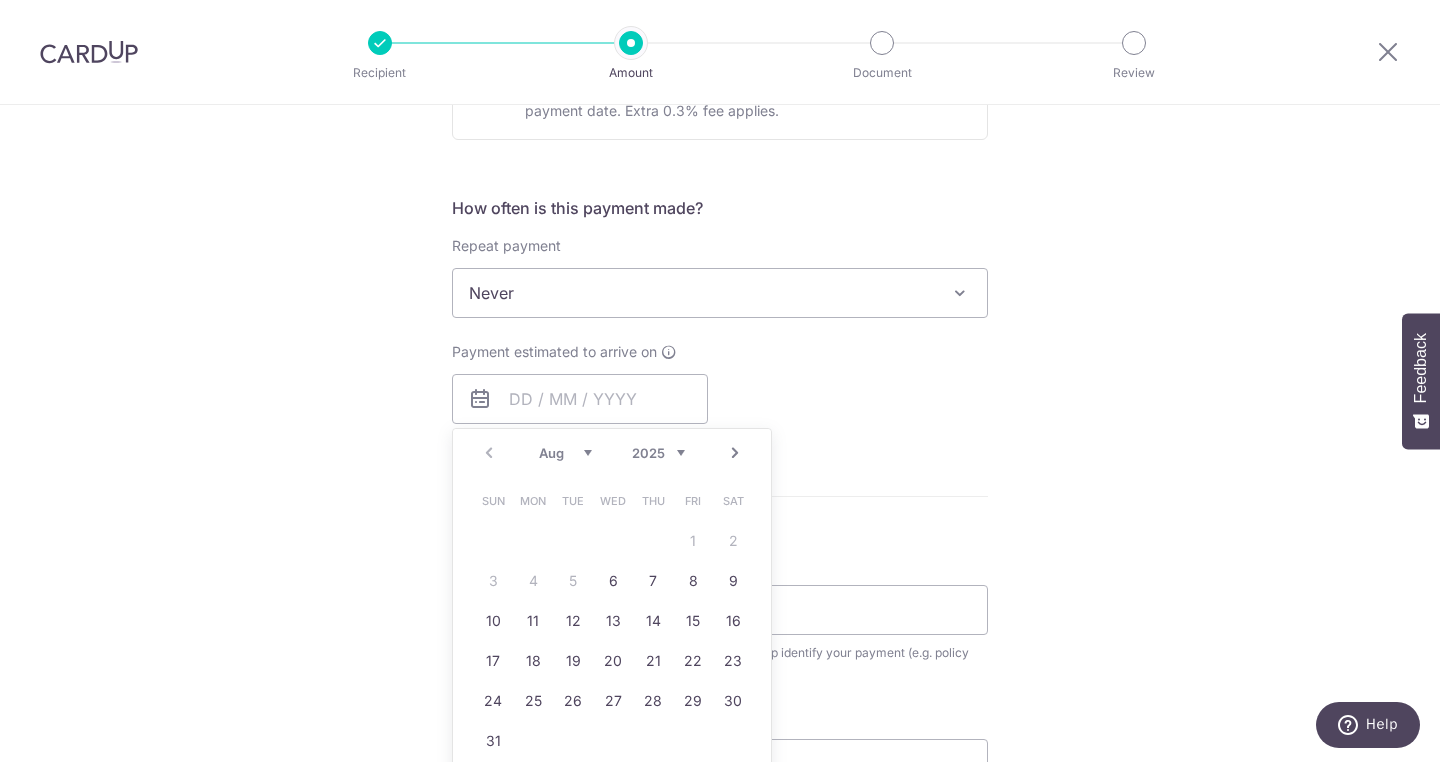 click on "Sun Mon Tue Wed Thu Fri Sat           1 2 3 4 5 6 7 8 9 10 11 12 13 14 15 16 17 18 19 20 21 22 23 24 25 26 27 28 29 30 31" at bounding box center [613, 621] 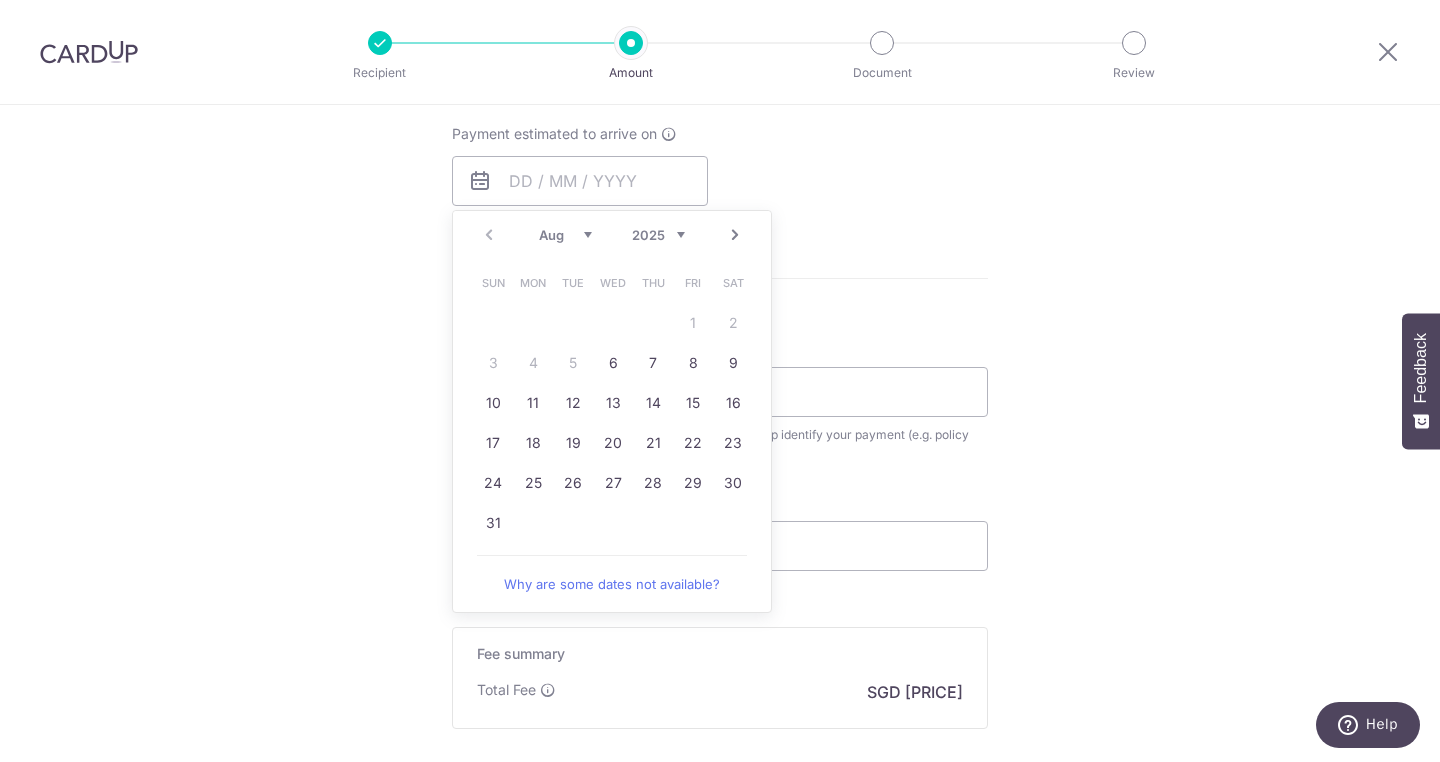 scroll, scrollTop: 903, scrollLeft: 0, axis: vertical 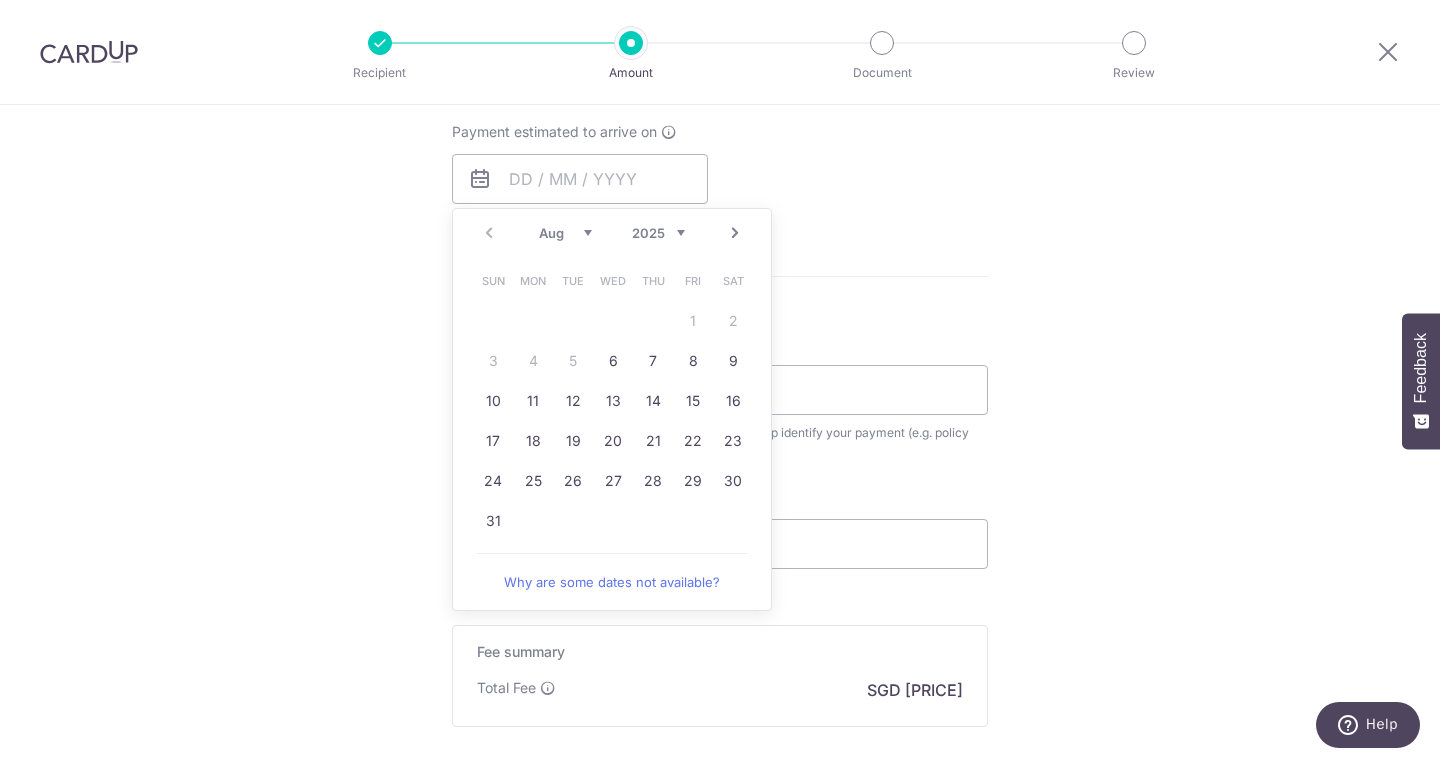 click on "Why are some dates not available?" at bounding box center (612, 582) 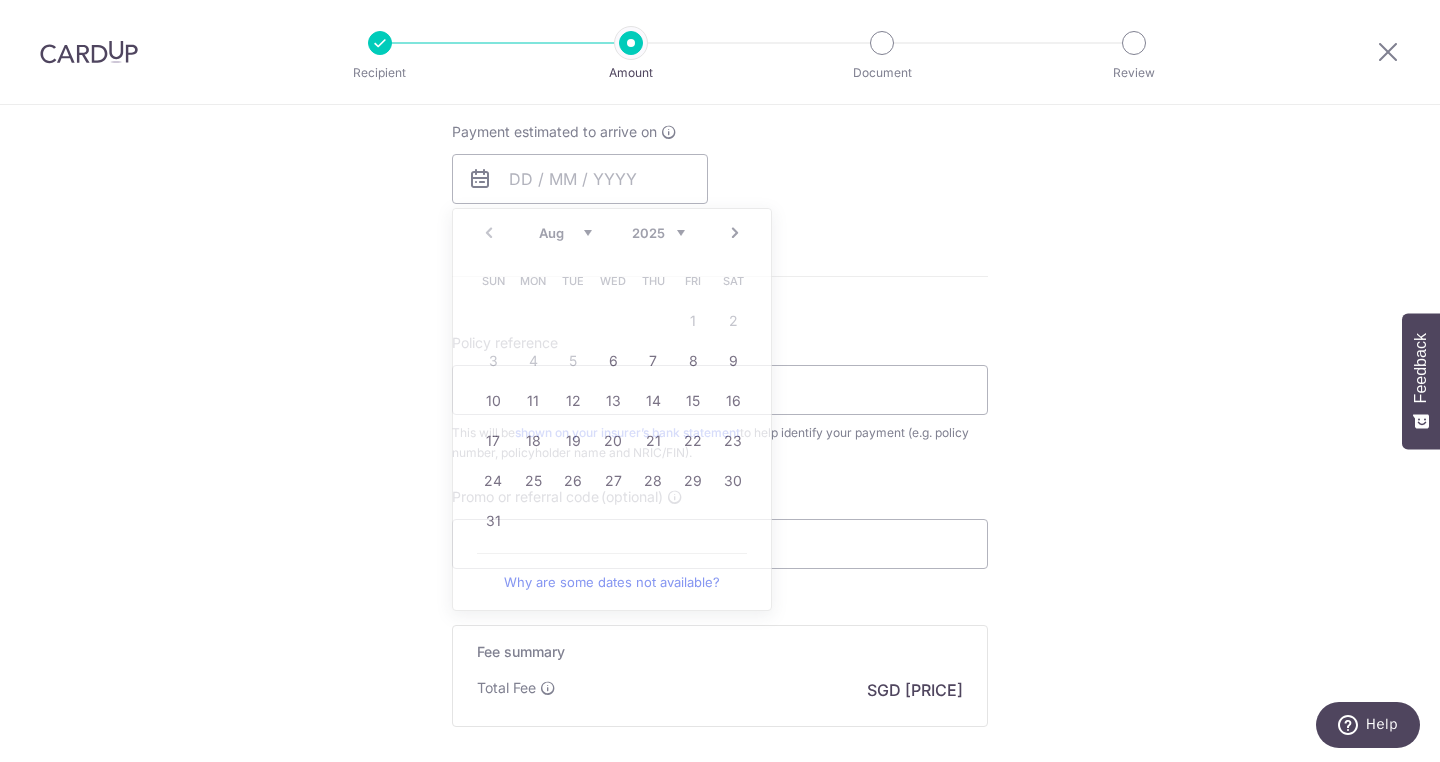 click on "Enter payment amount
SGD
1,194.50
1194.50
Select Card
**** 3678
Add credit card
Your Cards
**** 3678
Secure 256-bit SSL
Text
New card details
Card
Secure 256-bit SSL" at bounding box center (720, 111) 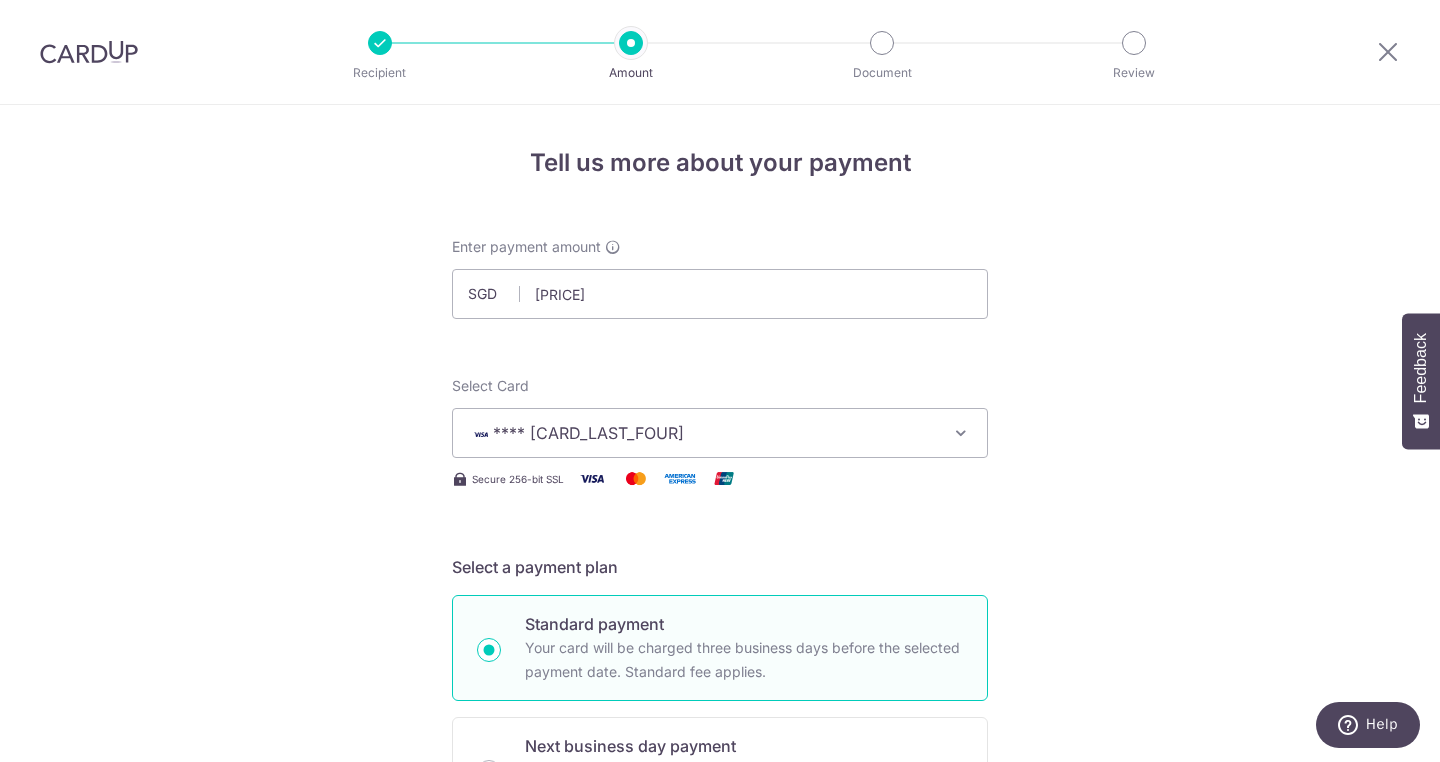 scroll, scrollTop: 0, scrollLeft: 0, axis: both 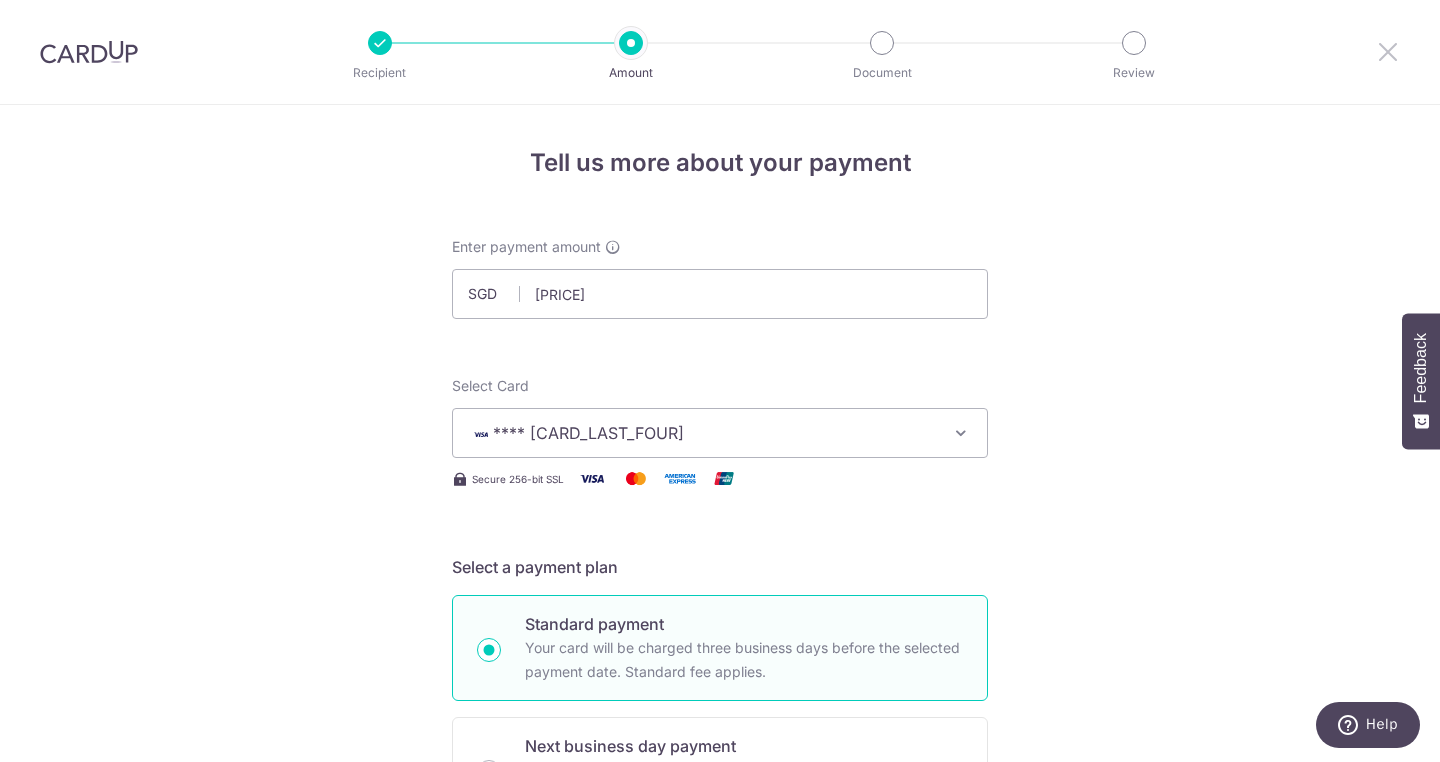 click at bounding box center [1388, 51] 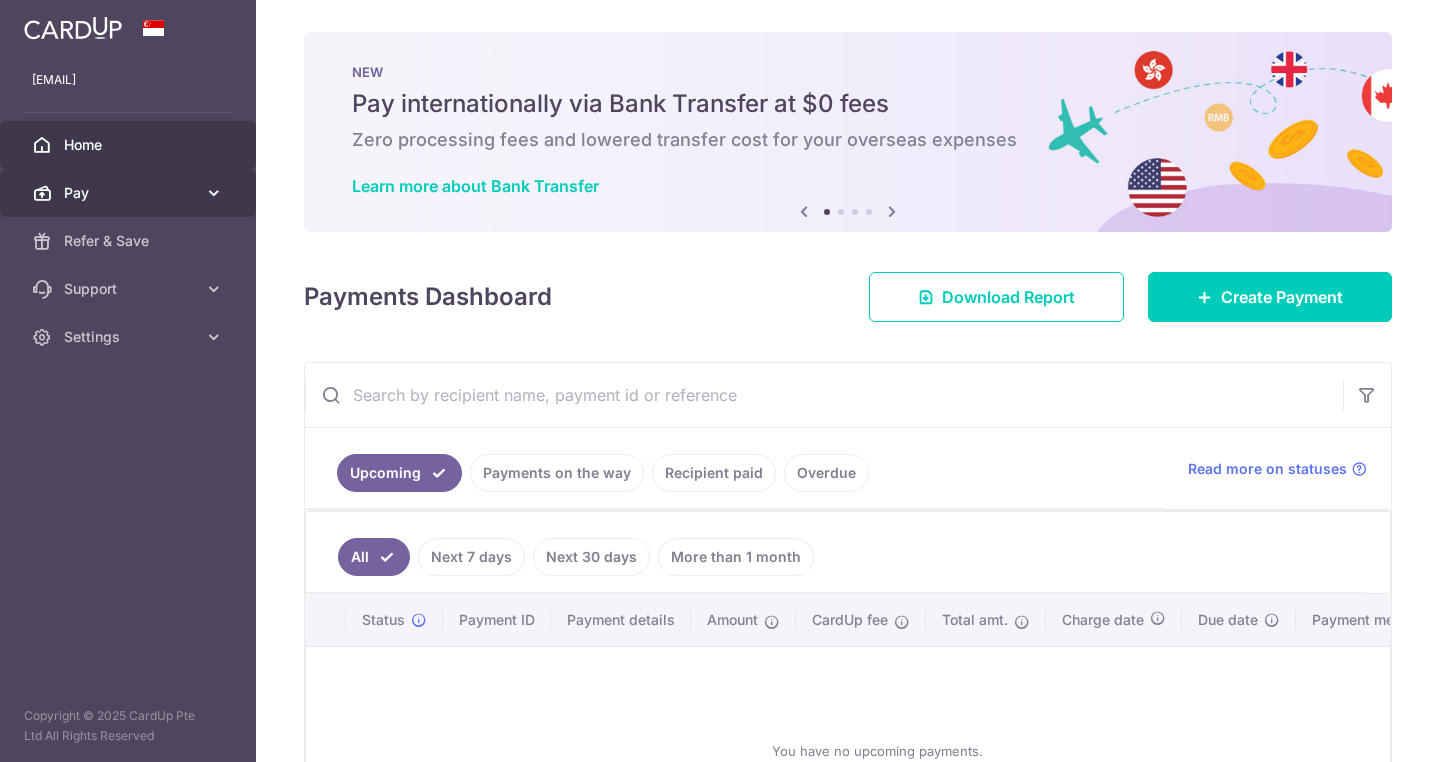 click at bounding box center [214, 193] 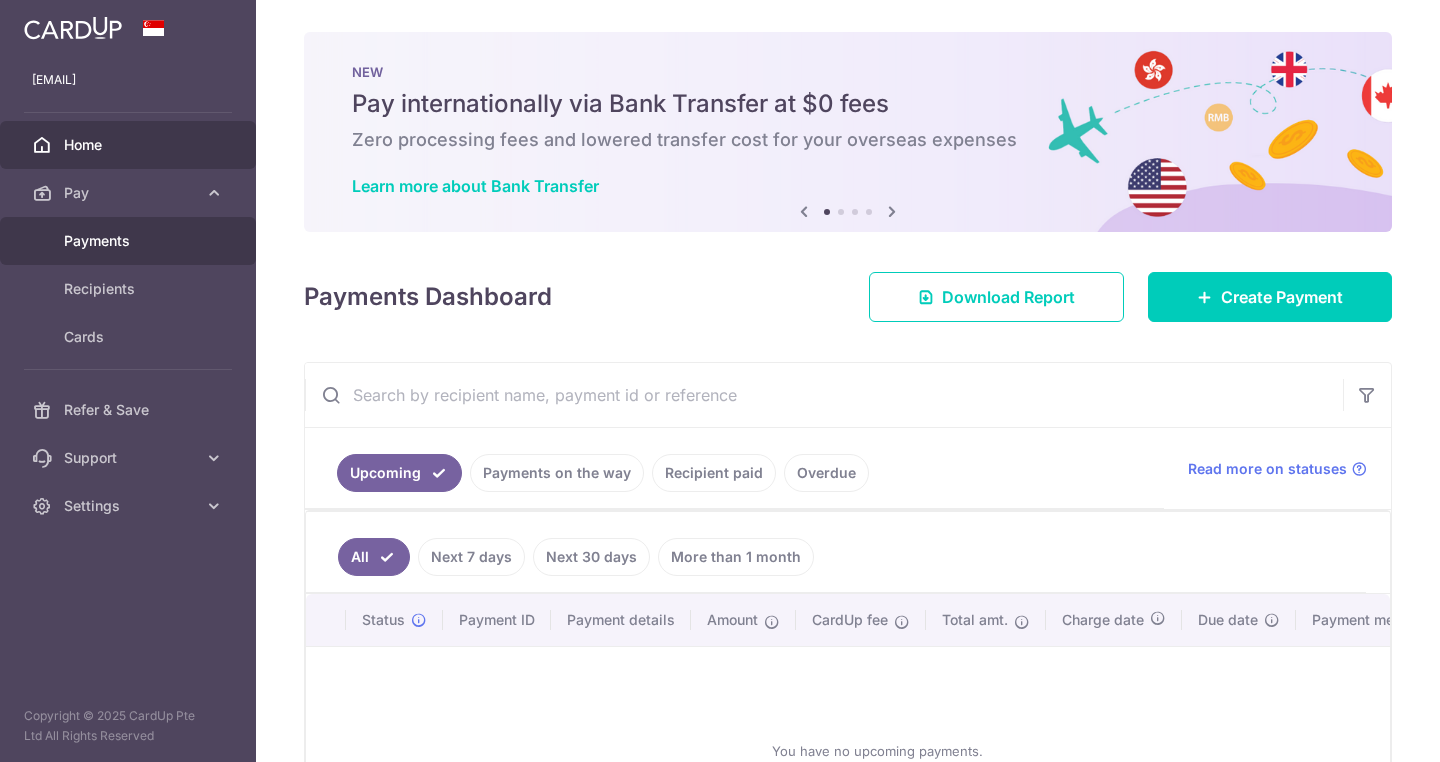 click on "Payments" at bounding box center [130, 241] 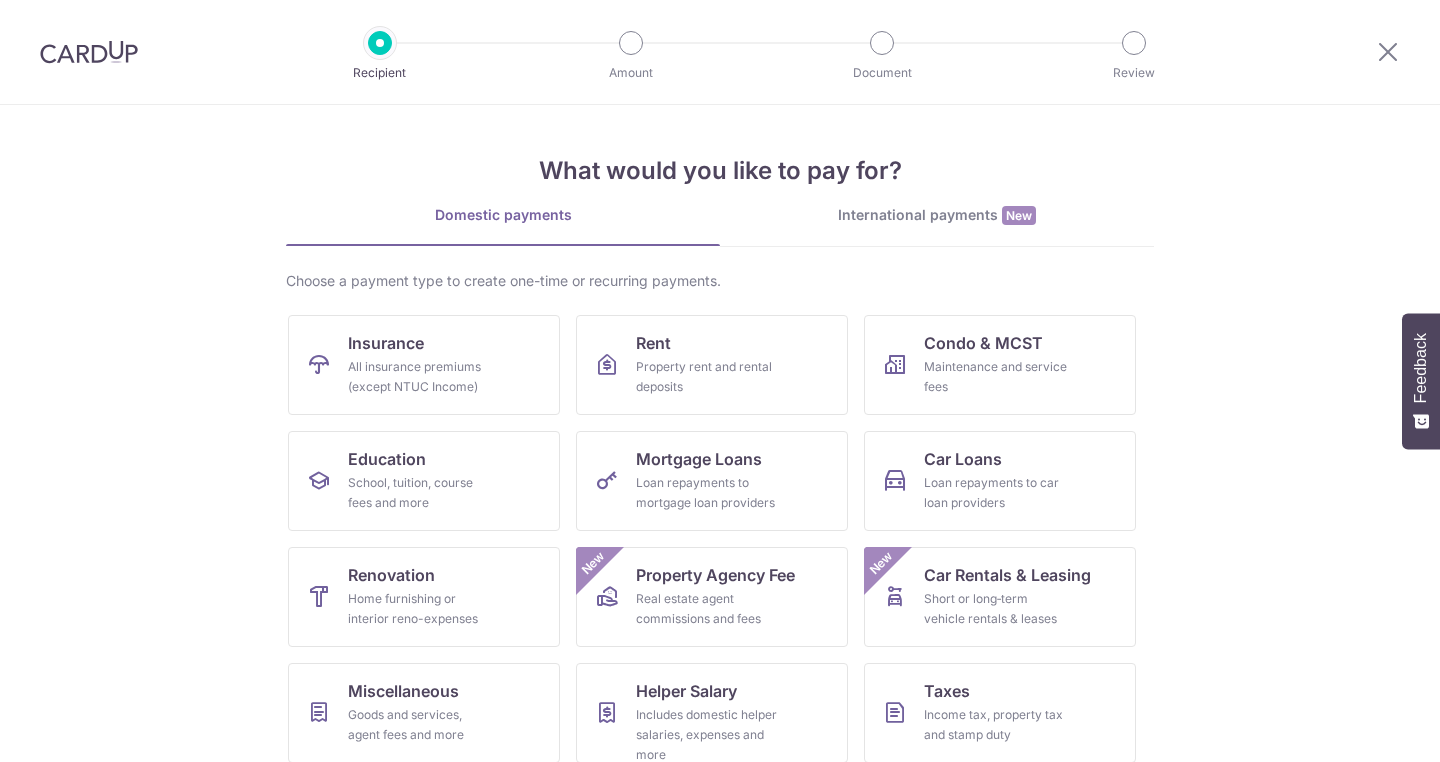 scroll, scrollTop: 0, scrollLeft: 0, axis: both 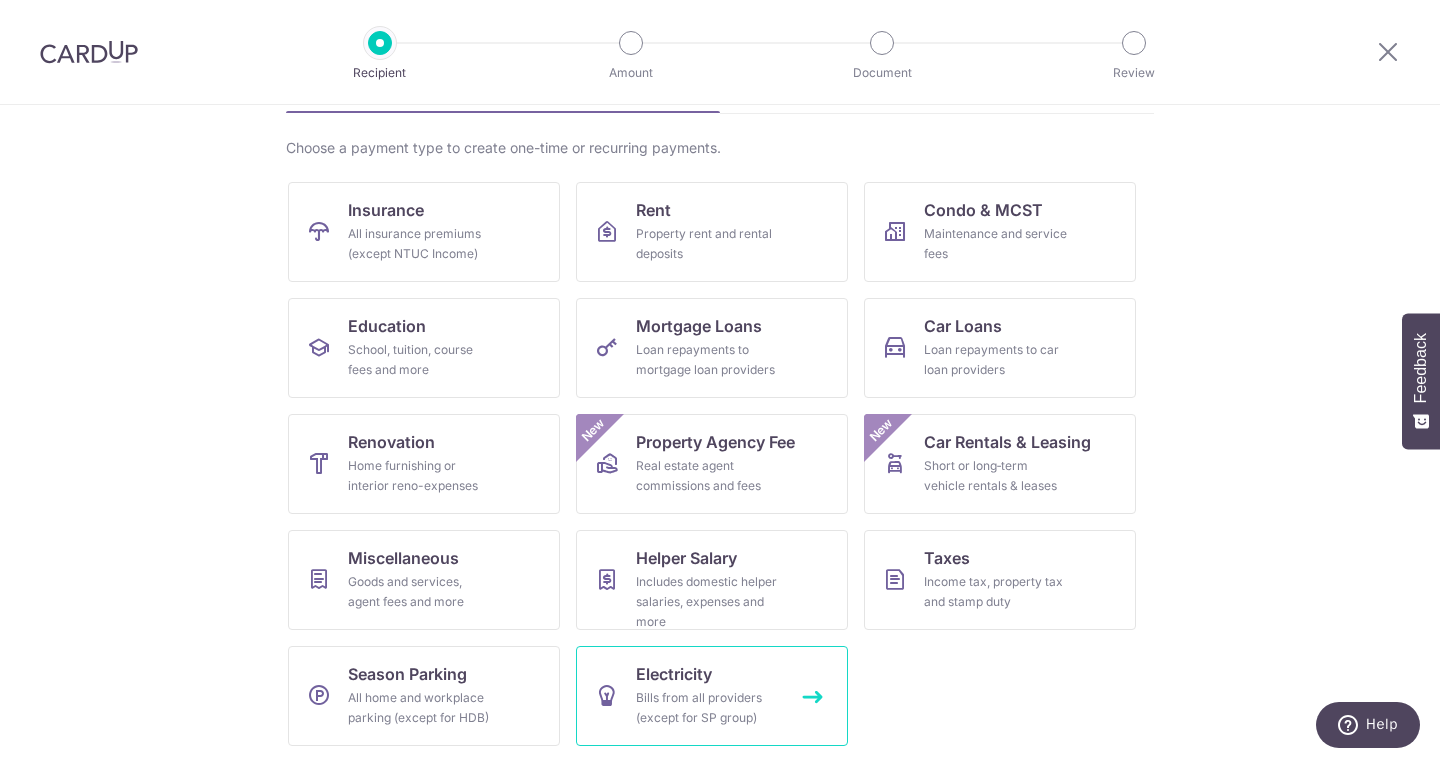 click on "Electricity Bills from all providers (except for SP group)" at bounding box center [712, 696] 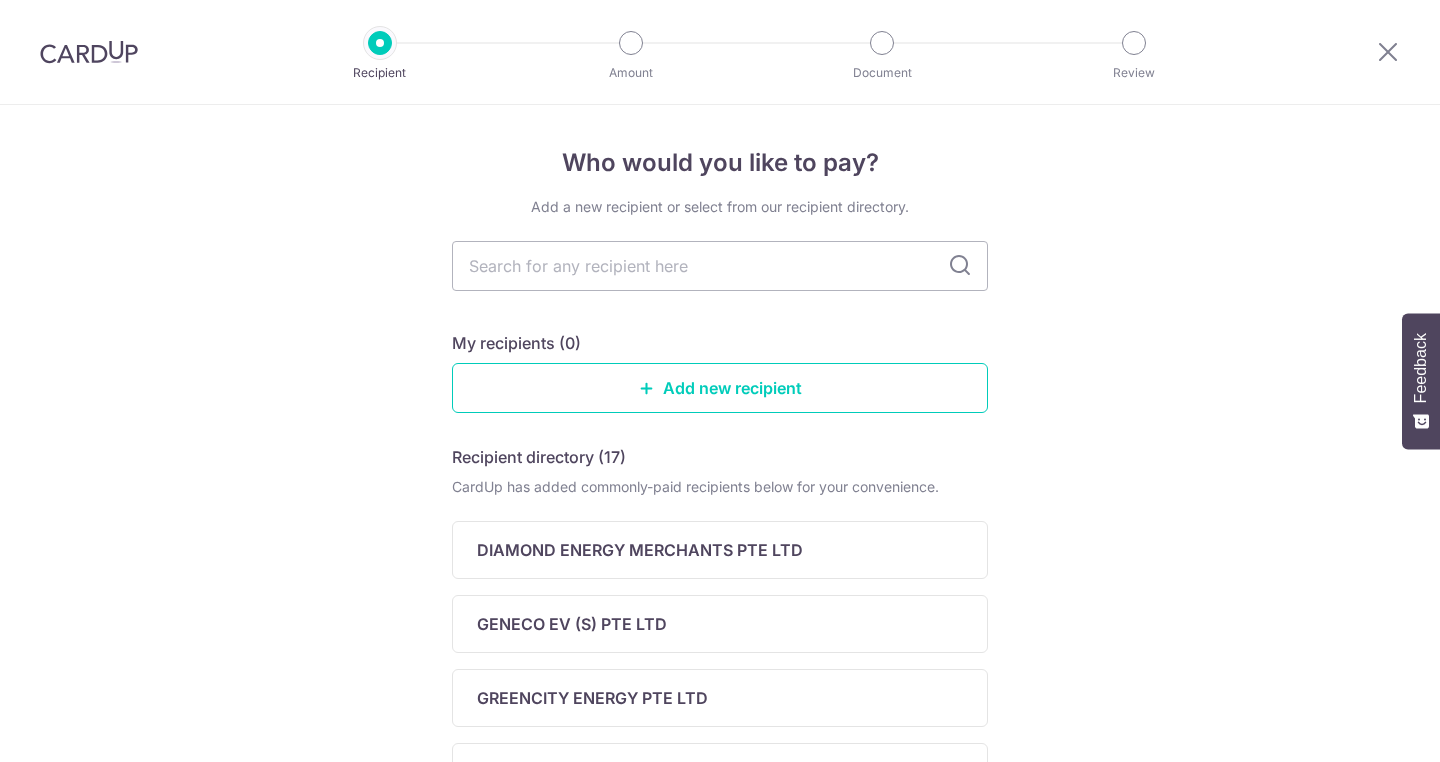 scroll, scrollTop: 0, scrollLeft: 0, axis: both 